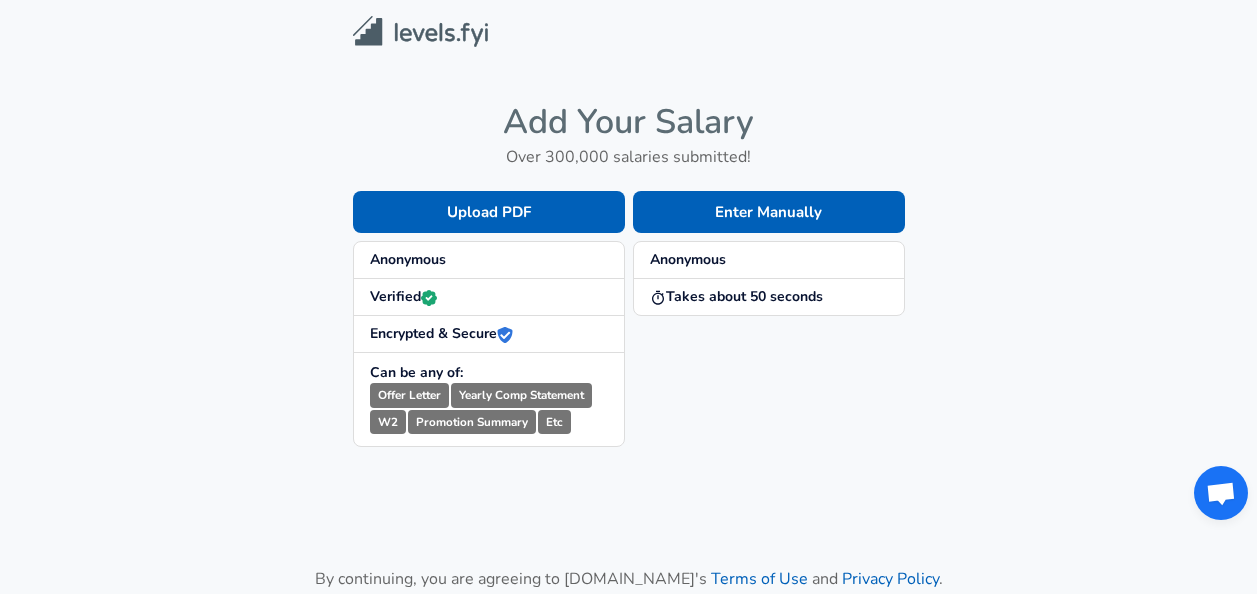 scroll, scrollTop: 0, scrollLeft: 0, axis: both 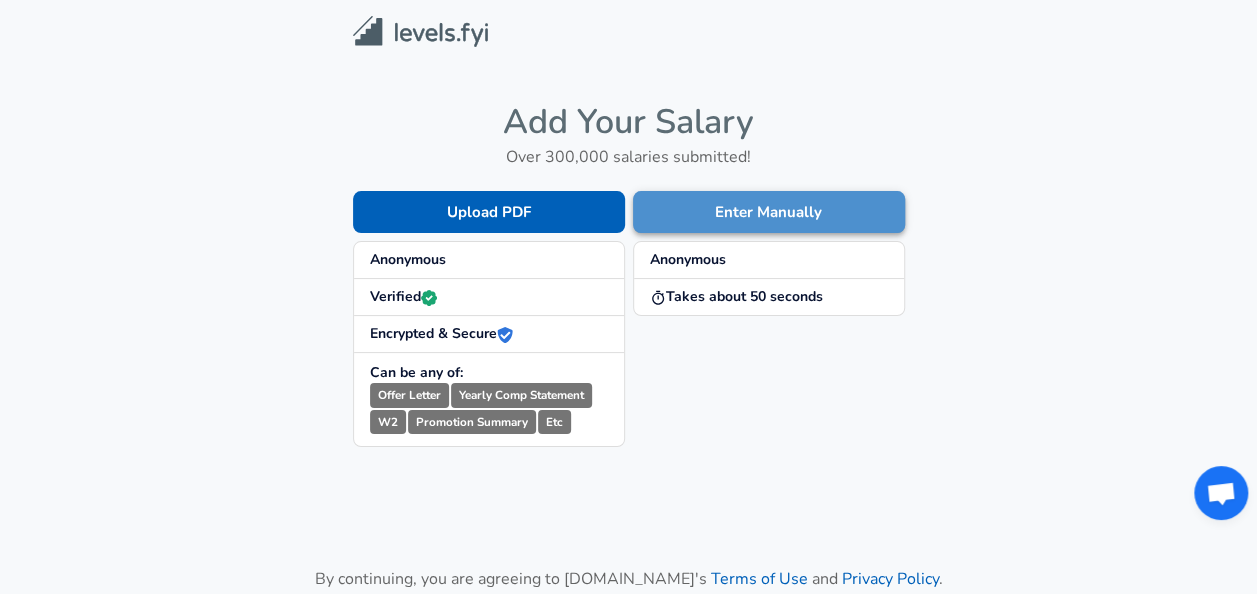 click on "Enter Manually" at bounding box center (769, 212) 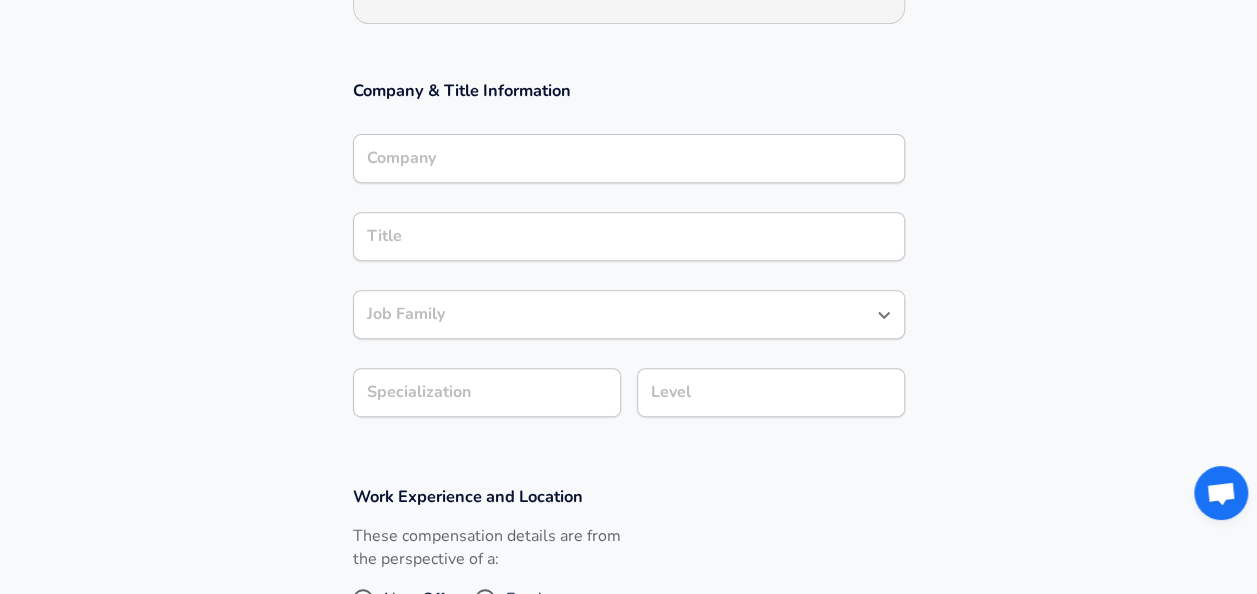 click on "Company" at bounding box center [629, 158] 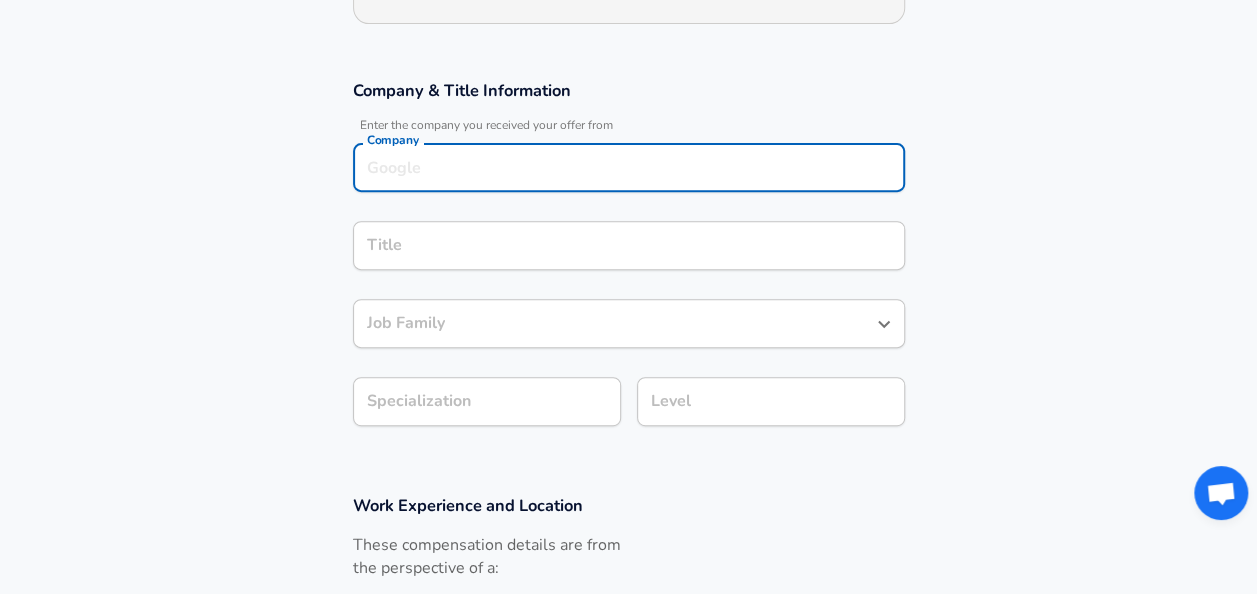scroll, scrollTop: 320, scrollLeft: 0, axis: vertical 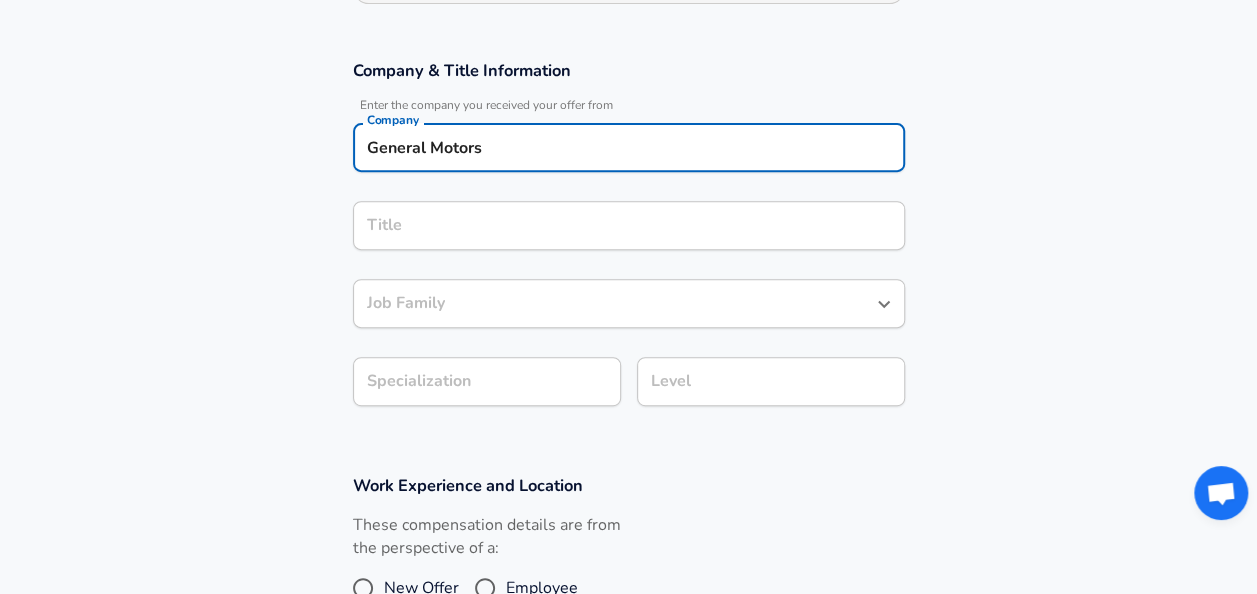 type on "General Motors" 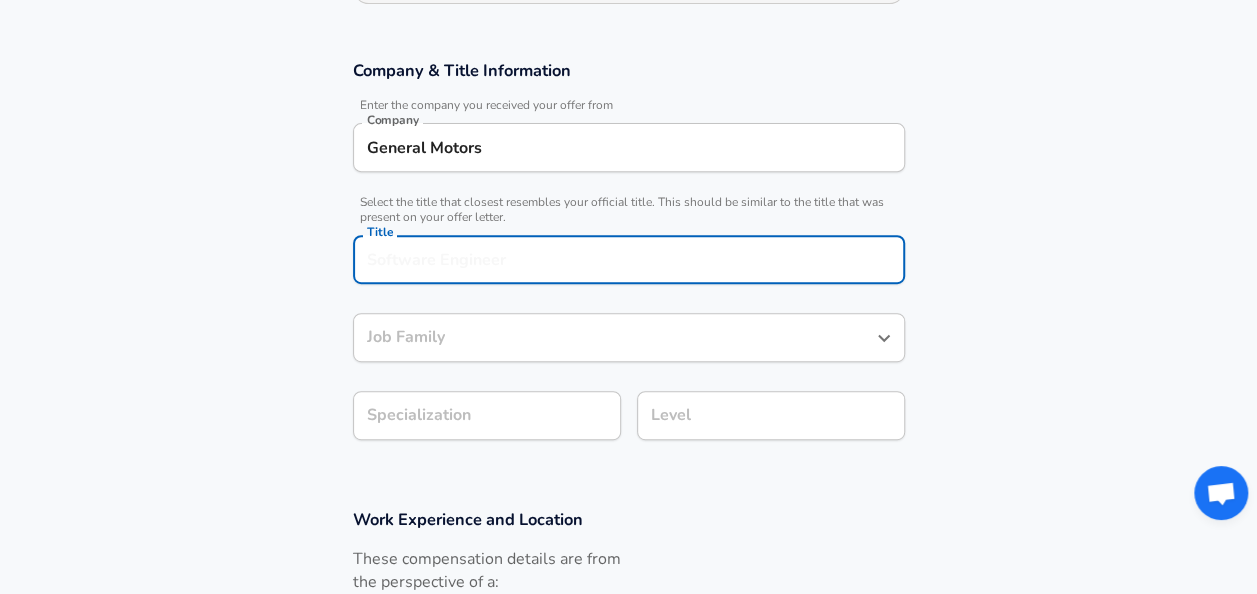 scroll, scrollTop: 360, scrollLeft: 0, axis: vertical 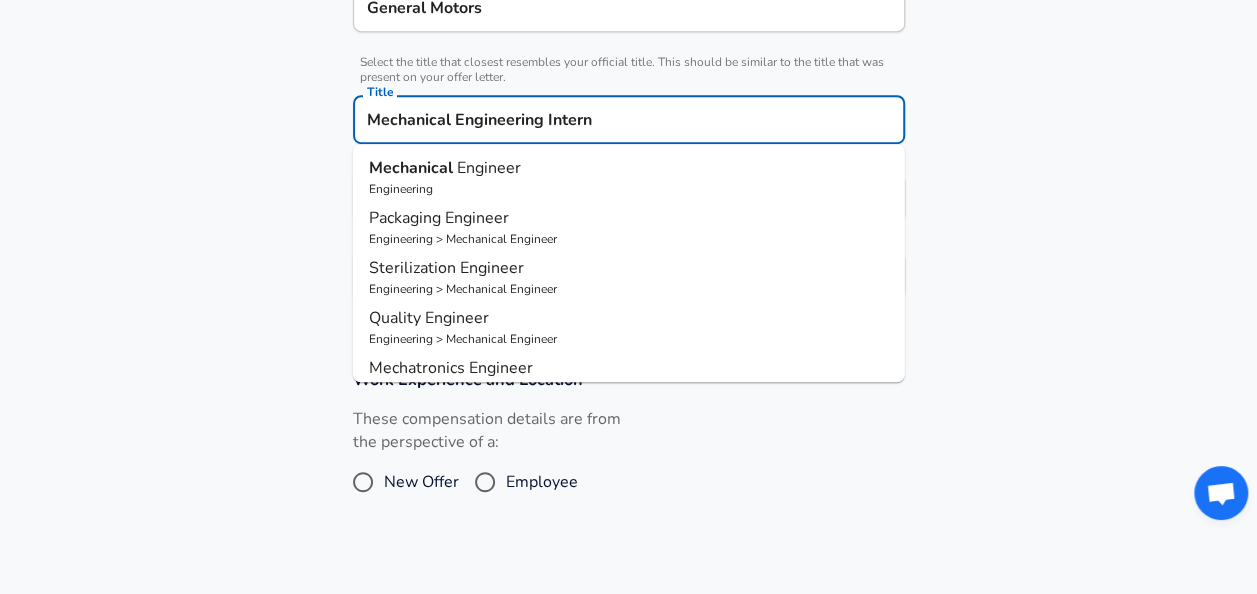 click on "Engineering" at bounding box center (629, 189) 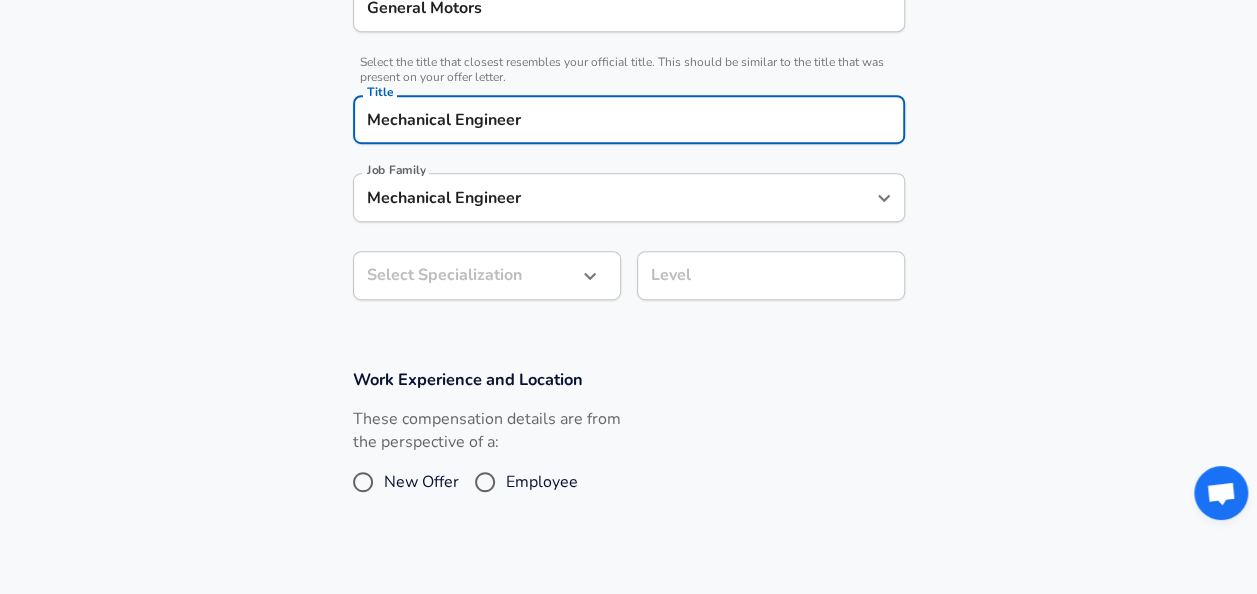 type on "Mechanical Engineer" 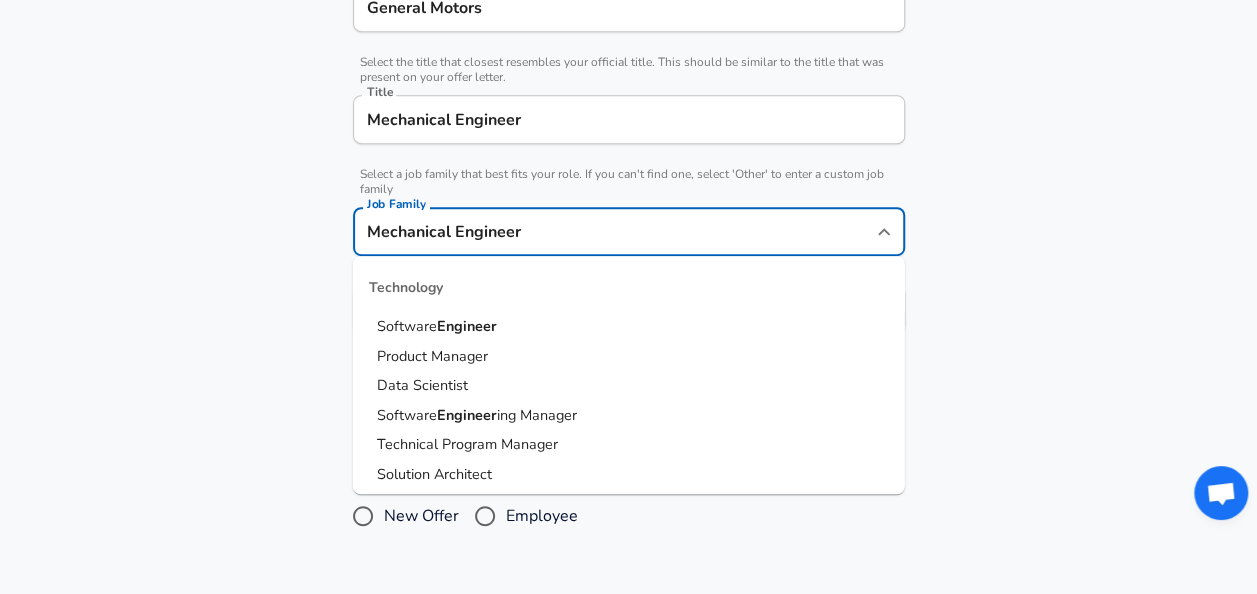 scroll, scrollTop: 500, scrollLeft: 0, axis: vertical 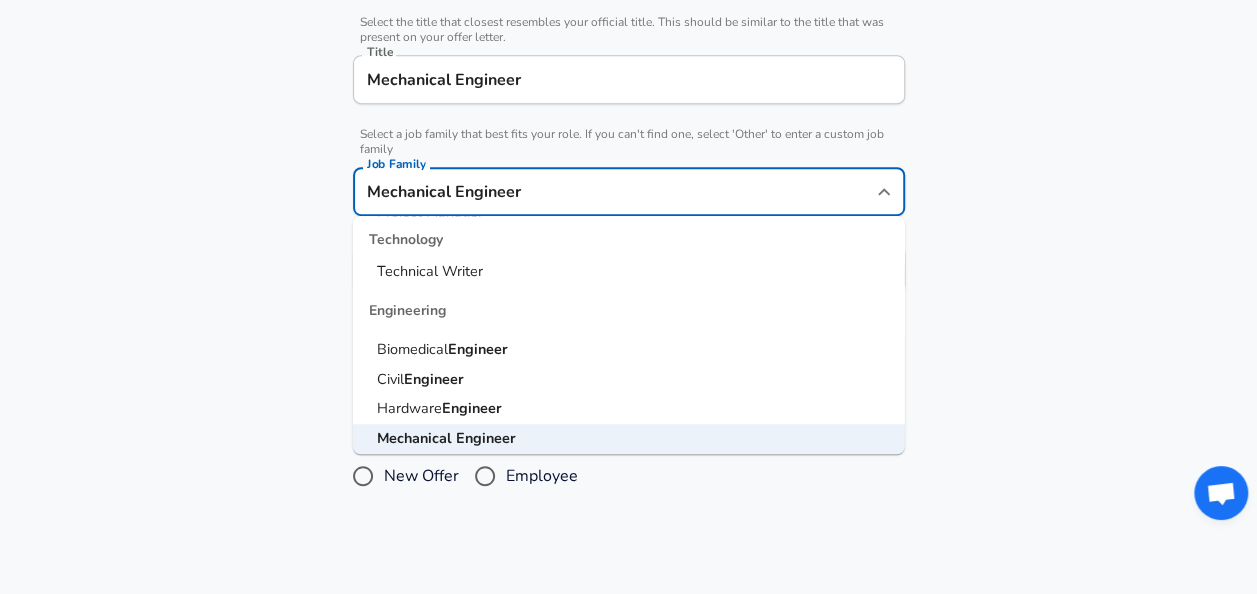 click on "Company & Title Information   Enter the company you received your offer from Company General Motors Company   Select the title that closest resembles your official title. This should be similar to the title that was present on your offer letter. Title Mechanical Engineer Title   Select a job family that best fits your role. If you can't find one, select 'Other' to enter a custom job family Job Family Mechanical Engineer Job Family Technology Software  Engineer Product Manager Data Scientist Software  Engineer ing Manager Technical Program Manager Solution Architect Program Manager Project Manager Data Science Manager Technical Writer Engineering Biomedical  Engineer Civil  Engineer Hardware  Engineer Mechanical     Engineer Geological  Engineer Electrical  Engineer Controls  Engineer Chemical  Engineer Aerospace  Engineer Materials  Engineer Optical  Engineer MEP  Engineer Prompt  Engineer Business Management Consultant Business Development Sales Sales Legal Legal Sales Sales  Engineer Legal Sales Design ​" at bounding box center [628, 97] 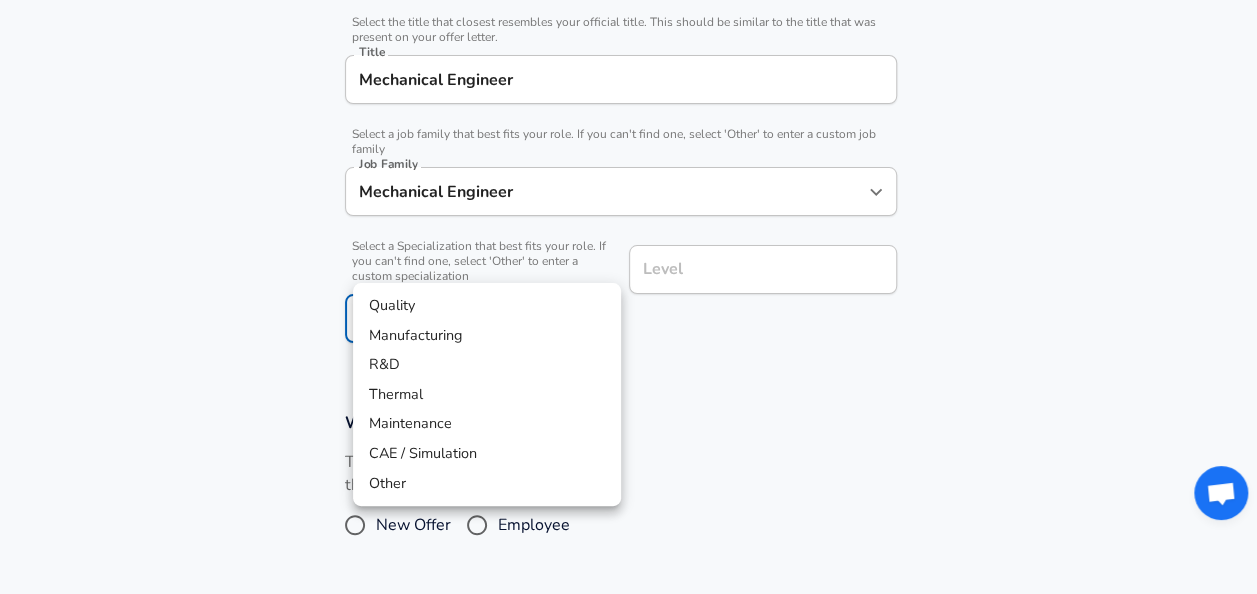 click on "Restart Add Your Salary Upload your offer letter   to verify your submission Enhance Privacy and Anonymity No Automatically hides specific fields until there are enough submissions to safely display the full details.   More Details Based on your submission and the data points that we have already collected, we will automatically hide and anonymize specific fields if there aren't enough data points to remain sufficiently anonymous. Company & Title Information   Enter the company you received your offer from Company General Motors Company   Select the title that closest resembles your official title. This should be similar to the title that was present on your offer letter. Title Mechanical Engineer Title   Select a job family that best fits your role. If you can't find one, select 'Other' to enter a custom job family Job Family Mechanical Engineer Job Family   Select a Specialization that best fits your role. If you can't find one, select 'Other' to enter a custom specialization Select Specialization ​ Level" at bounding box center (628, -203) 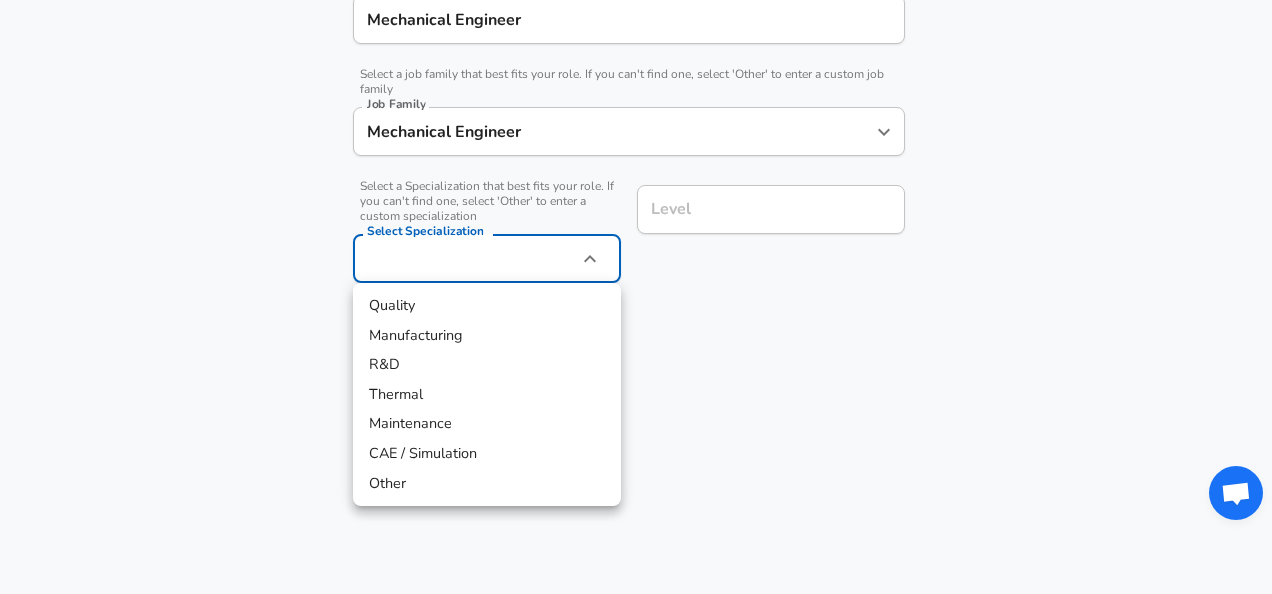 click on "Manufacturing" at bounding box center [487, 336] 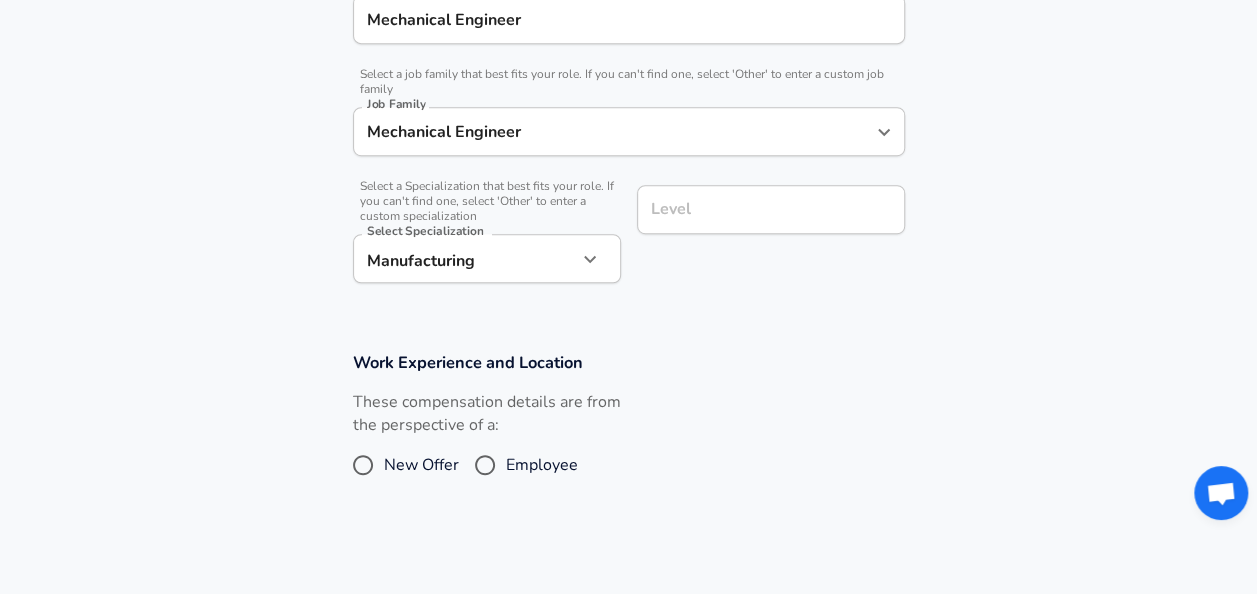 click on "Level Level" at bounding box center (763, 232) 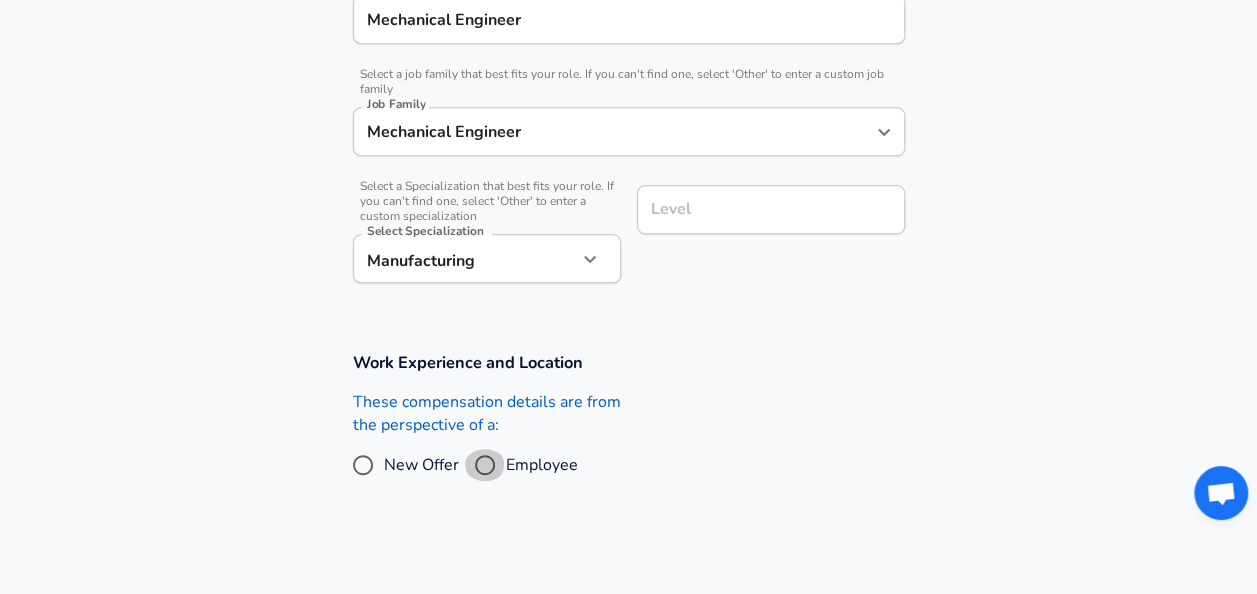 click on "Employee" at bounding box center [485, 465] 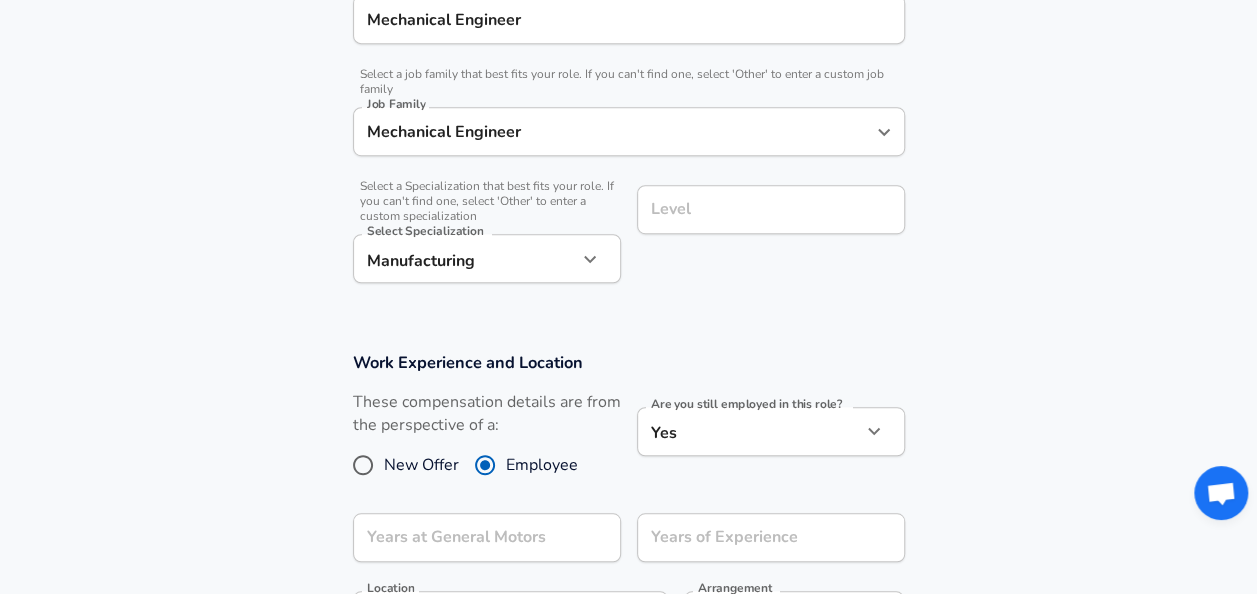 click on "New Offer" at bounding box center [421, 465] 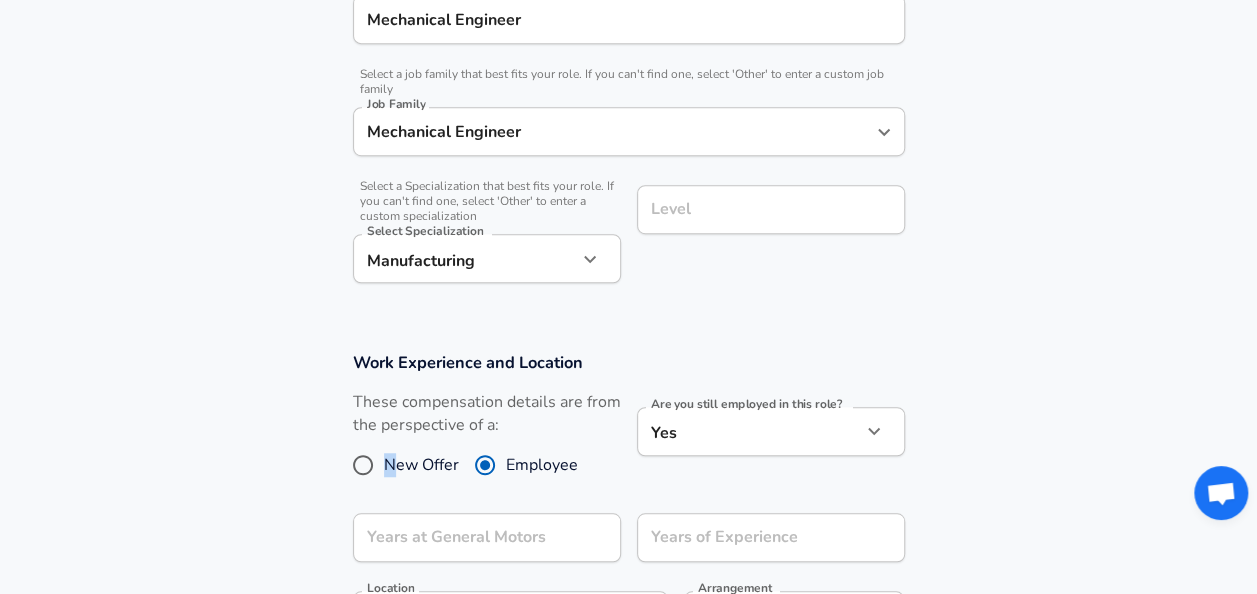 drag, startPoint x: 388, startPoint y: 454, endPoint x: 377, endPoint y: 458, distance: 11.7046995 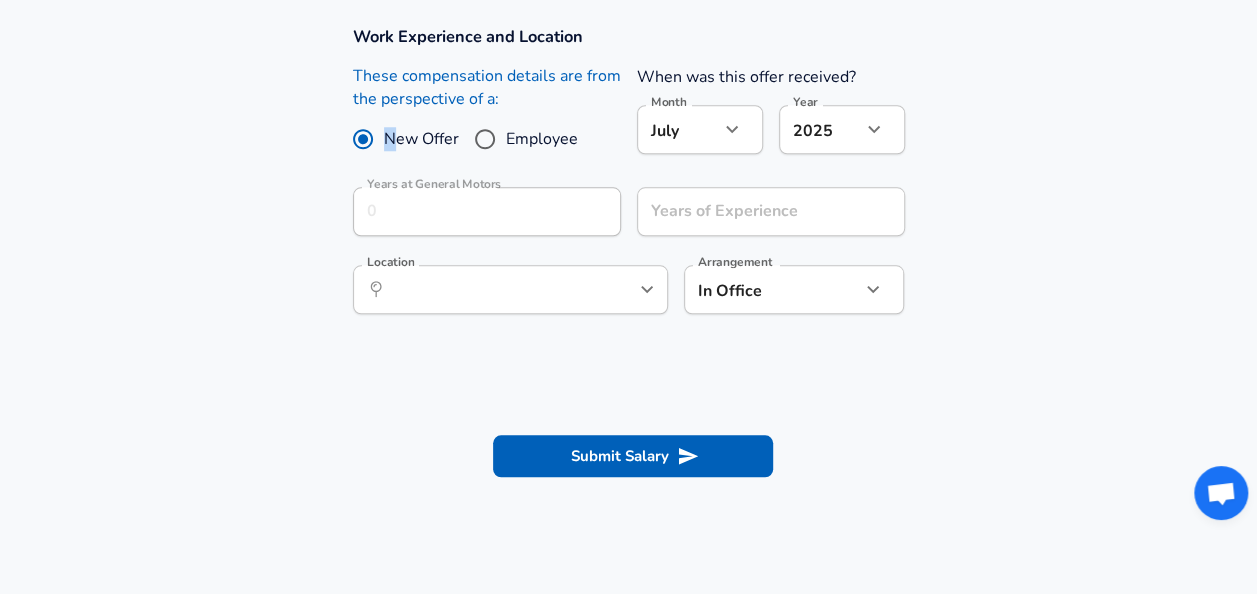 scroll, scrollTop: 760, scrollLeft: 0, axis: vertical 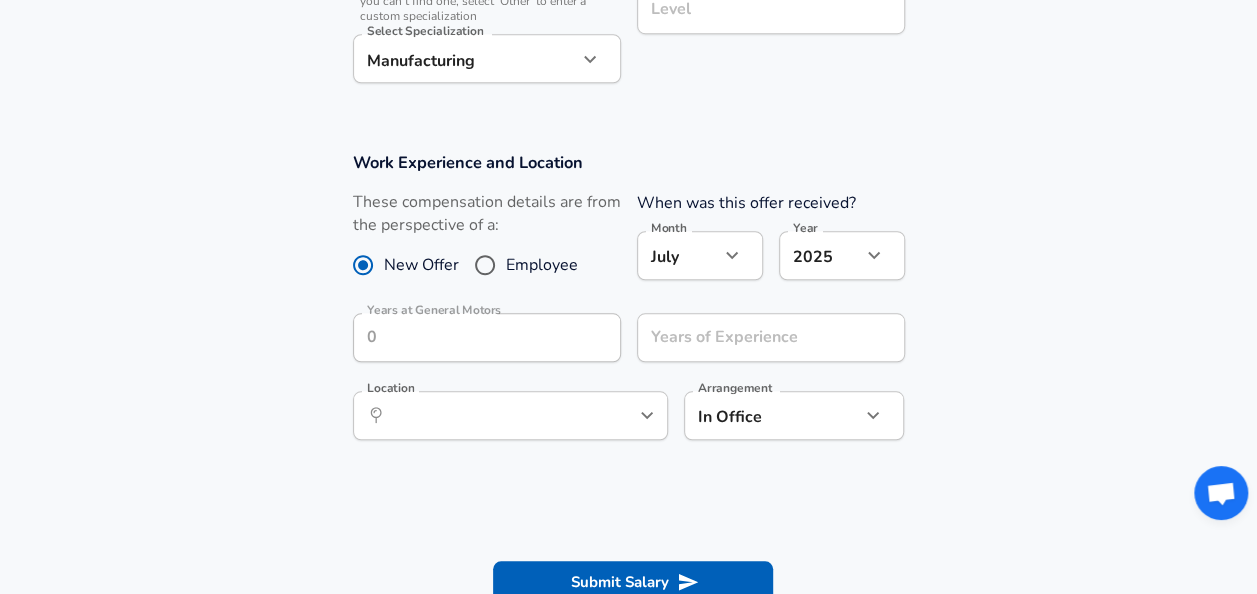 click on "Arrangement In Office office Arrangement" at bounding box center (786, 414) 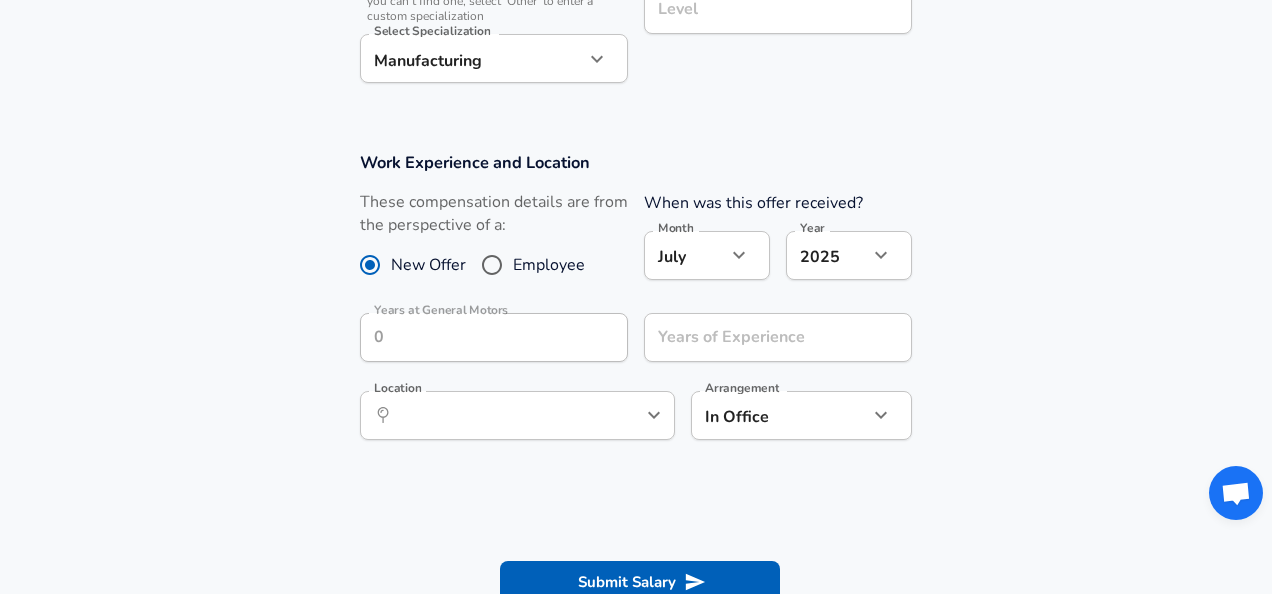 click on "Restart Add Your Salary Upload your offer letter   to verify your submission Enhance Privacy and Anonymity No Automatically hides specific fields until there are enough submissions to safely display the full details.   More Details Based on your submission and the data points that we have already collected, we will automatically hide and anonymize specific fields if there aren't enough data points to remain sufficiently anonymous. Company & Title Information   Enter the company you received your offer from Company General Motors Company   Select the title that closest resembles your official title. This should be similar to the title that was present on your offer letter. Title Mechanical Engineer Title   Select a job family that best fits your role. If you can't find one, select 'Other' to enter a custom job family Job Family Mechanical Engineer Job Family   Select a Specialization that best fits your role. If you can't find one, select 'Other' to enter a custom specialization Select Specialization Level 7" at bounding box center [636, -463] 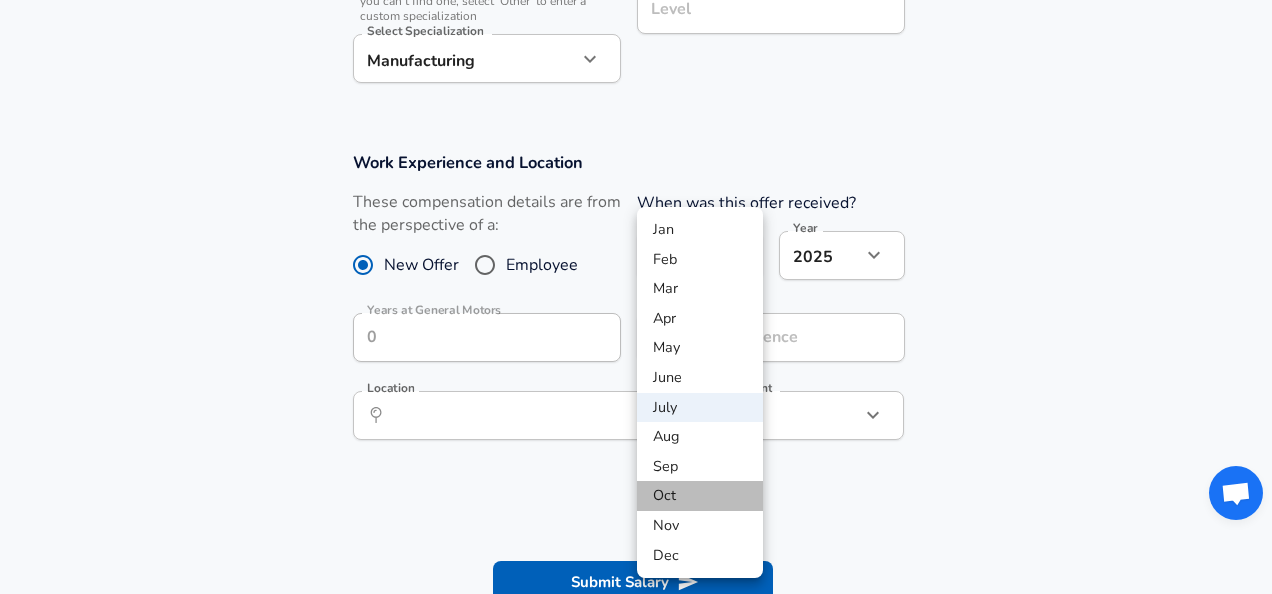 click on "Oct" at bounding box center (700, 496) 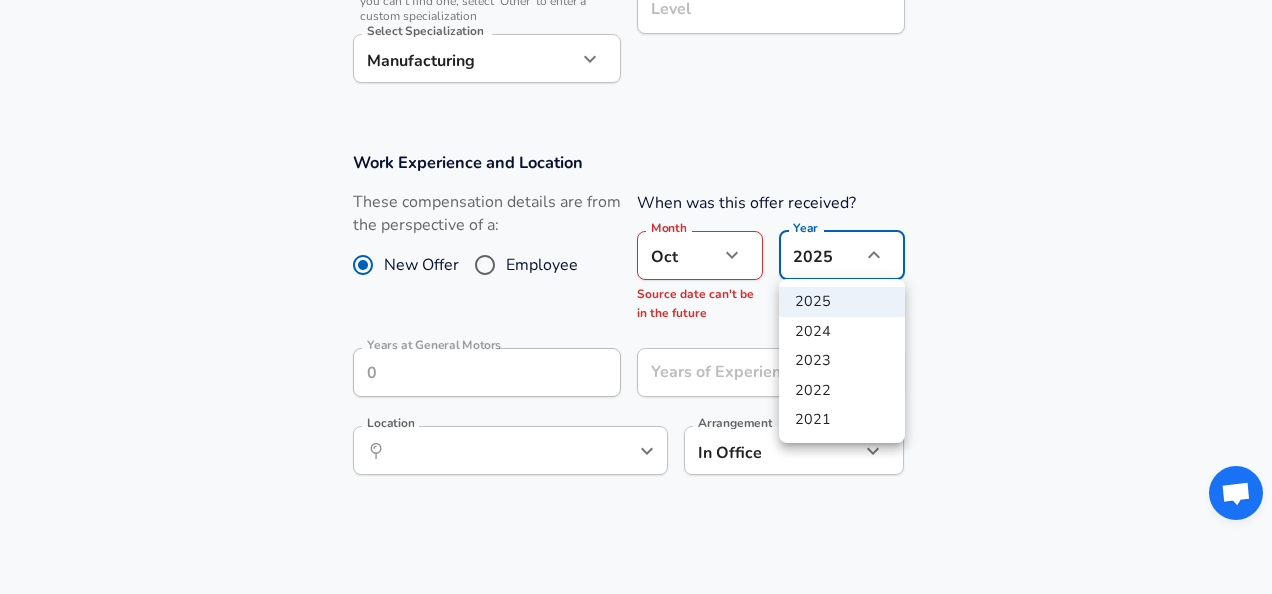click on "Restart Add Your Salary Upload your offer letter   to verify your submission Enhance Privacy and Anonymity No Automatically hides specific fields until there are enough submissions to safely display the full details.   More Details Based on your submission and the data points that we have already collected, we will automatically hide and anonymize specific fields if there aren't enough data points to remain sufficiently anonymous. Company & Title Information   Enter the company you received your offer from Company General Motors Company   Select the title that closest resembles your official title. This should be similar to the title that was present on your offer letter. Title Mechanical Engineer Title   Select a job family that best fits your role. If you can't find one, select 'Other' to enter a custom job family Job Family Mechanical Engineer Job Family   Select a Specialization that best fits your role. If you can't find one, select 'Other' to enter a custom specialization Select Specialization Level Oct" at bounding box center [636, -463] 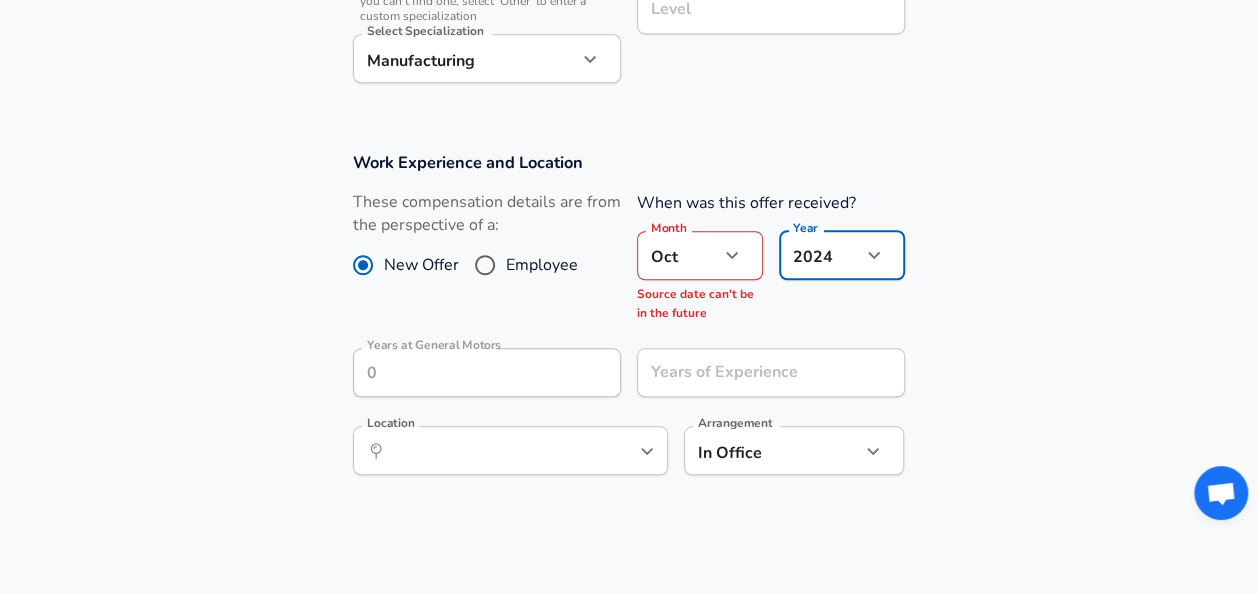 click on "These compensation details are from the perspective of a: New Offer Employee" at bounding box center [479, 262] 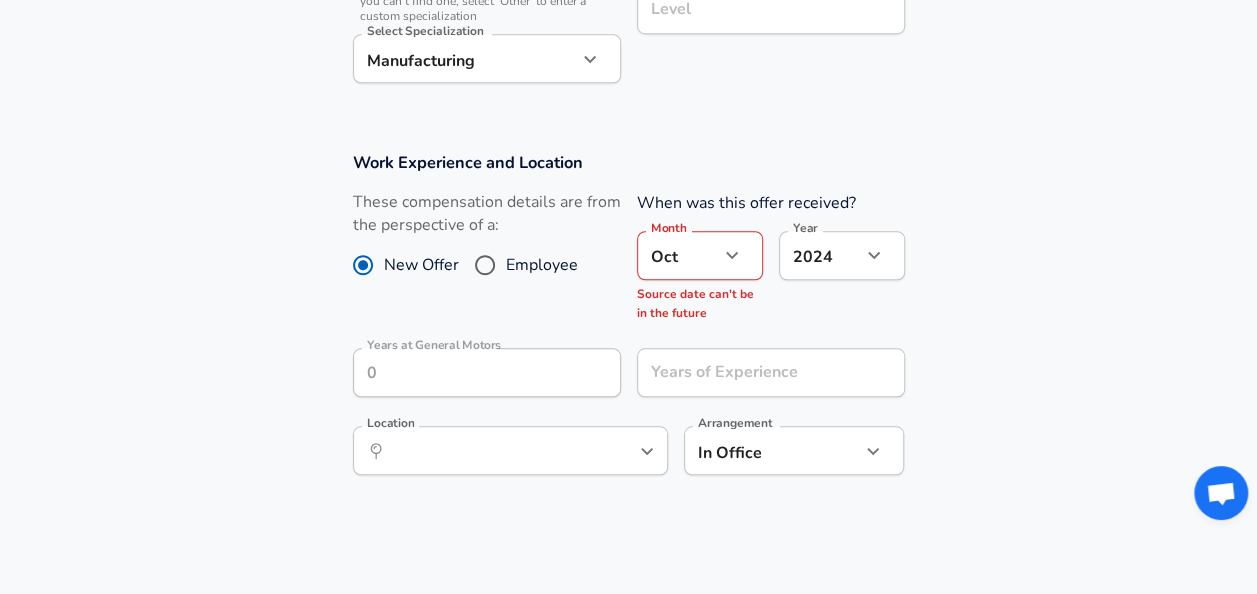 click on "Restart Add Your Salary Upload your offer letter   to verify your submission Enhance Privacy and Anonymity No Automatically hides specific fields until there are enough submissions to safely display the full details.   More Details Based on your submission and the data points that we have already collected, we will automatically hide and anonymize specific fields if there aren't enough data points to remain sufficiently anonymous. Company & Title Information   Enter the company you received your offer from Company General Motors Company   Select the title that closest resembles your official title. This should be similar to the title that was present on your offer letter. Title Mechanical Engineer Title   Select a job family that best fits your role. If you can't find one, select 'Other' to enter a custom job family Job Family Mechanical Engineer Job Family   Select a Specialization that best fits your role. If you can't find one, select 'Other' to enter a custom specialization Select Specialization Level Oct" at bounding box center [628, -463] 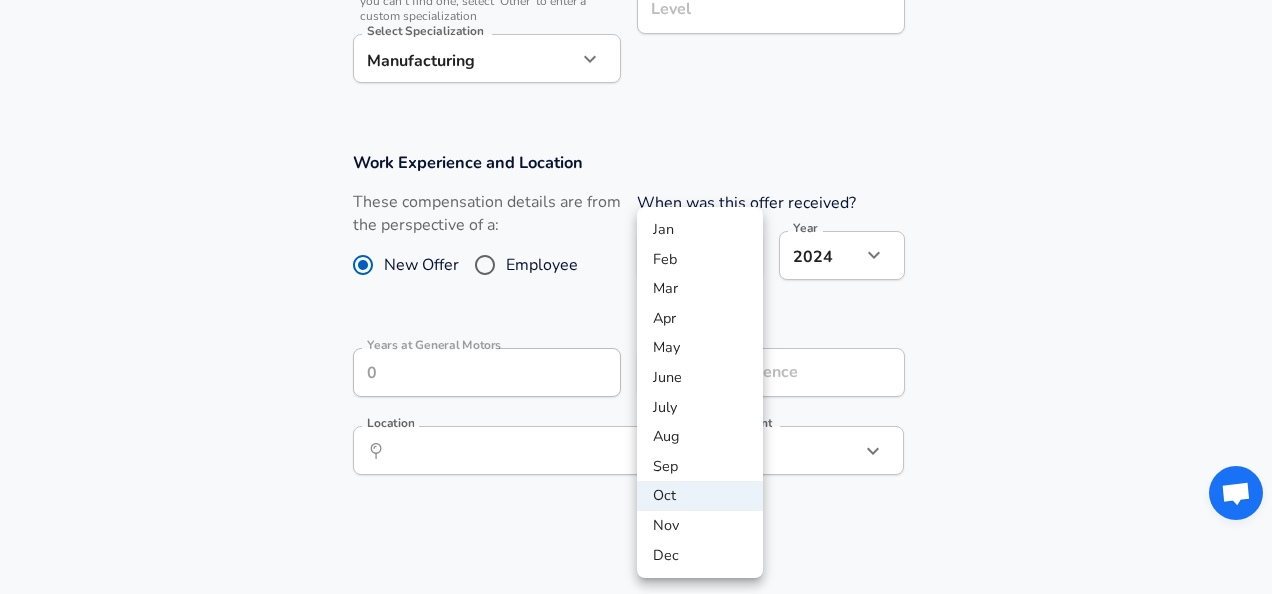 click on "Oct" at bounding box center (700, 496) 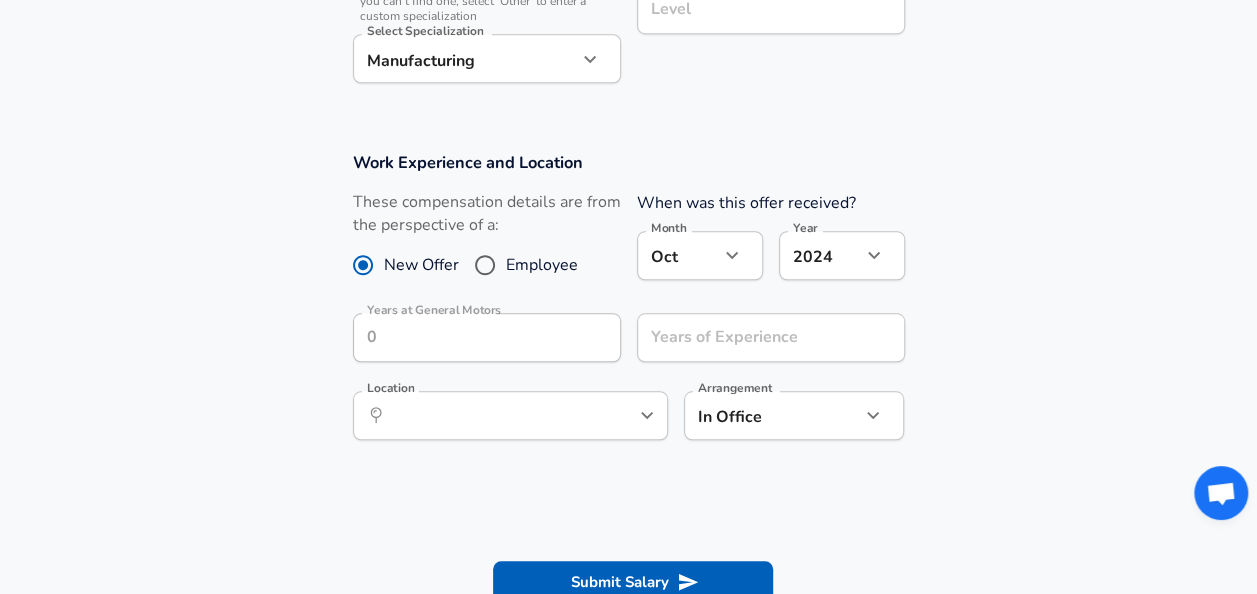 click on "Month [DATE] Month" at bounding box center [692, 254] 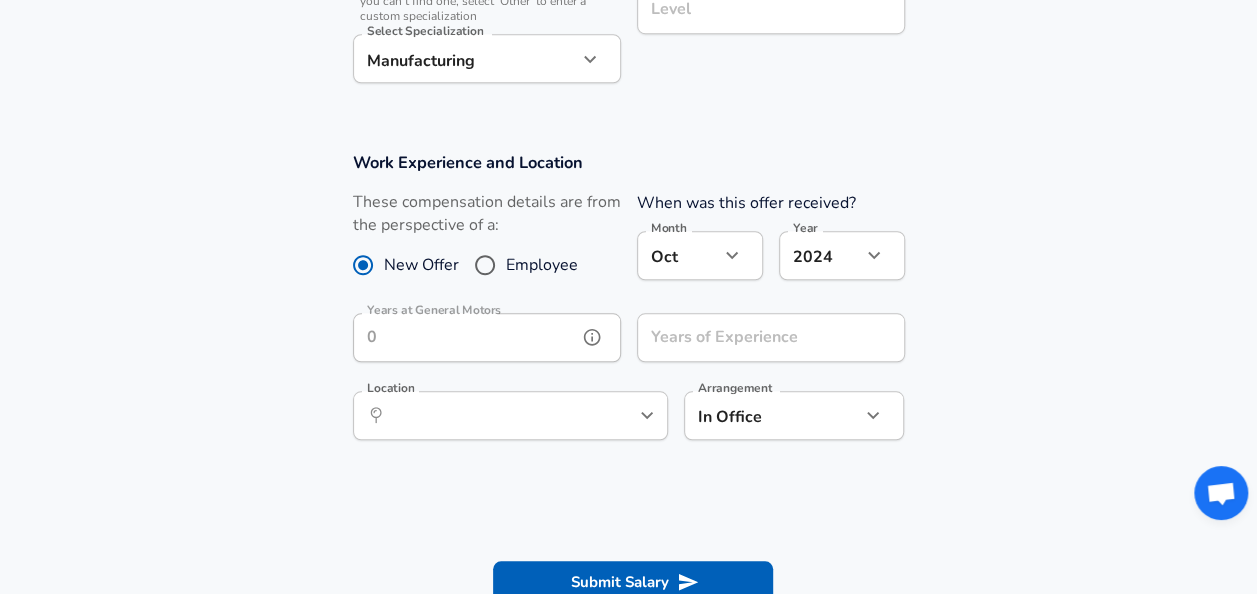click 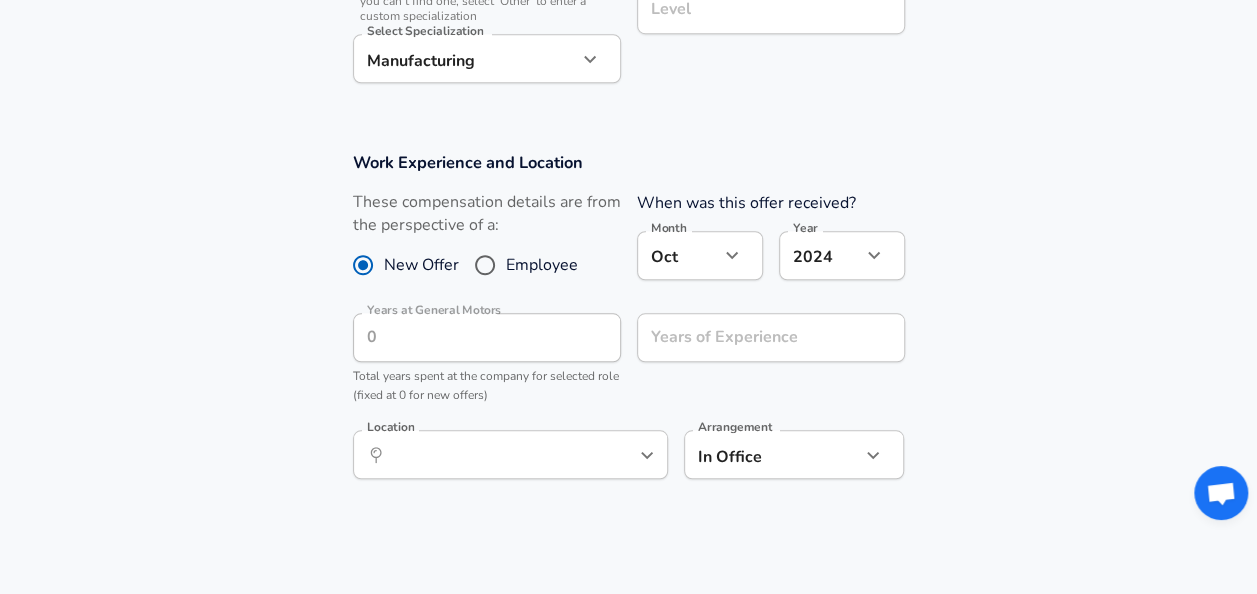 click on "​ Location" at bounding box center (510, 454) 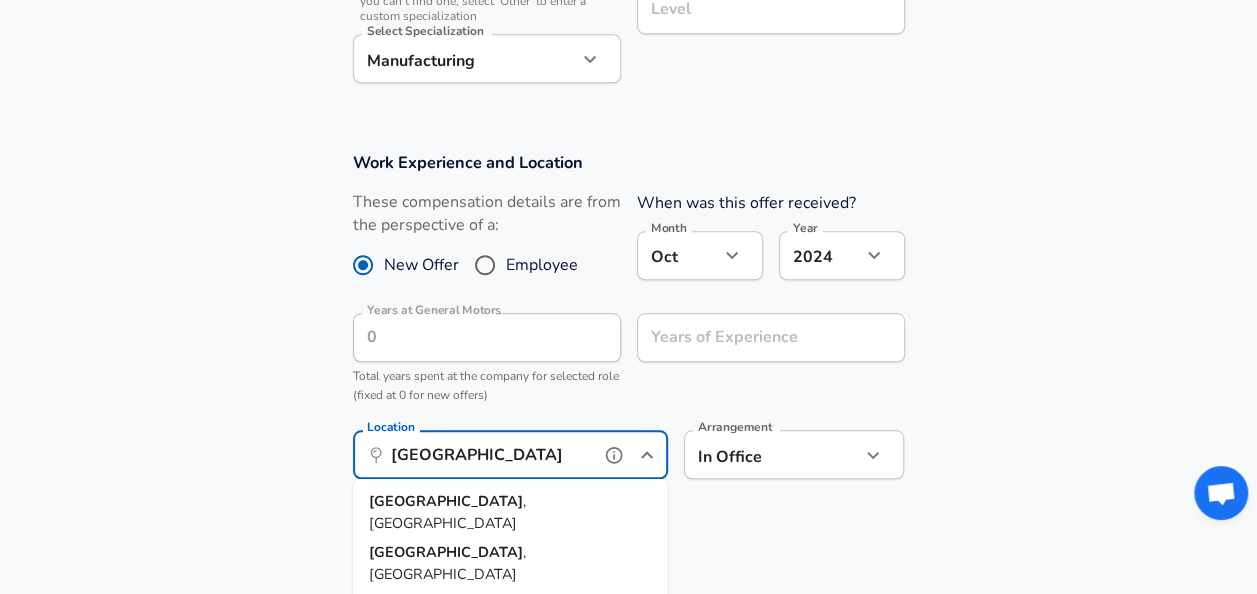 click on "[GEOGRAPHIC_DATA] , [GEOGRAPHIC_DATA]" at bounding box center [510, 512] 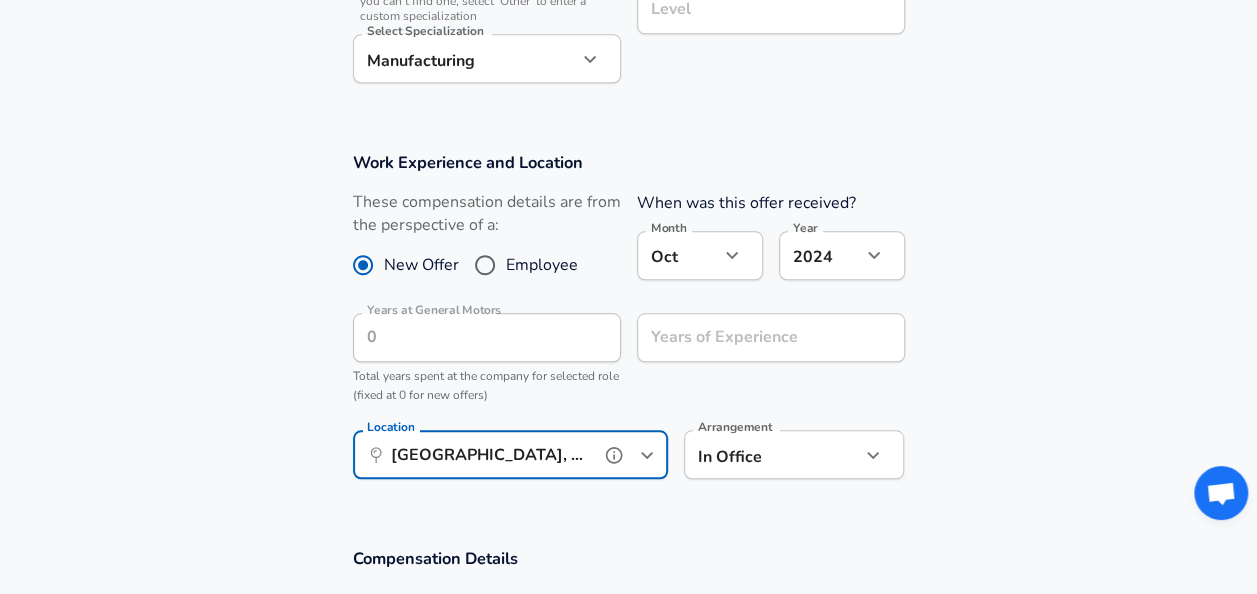type on "[GEOGRAPHIC_DATA], [GEOGRAPHIC_DATA]" 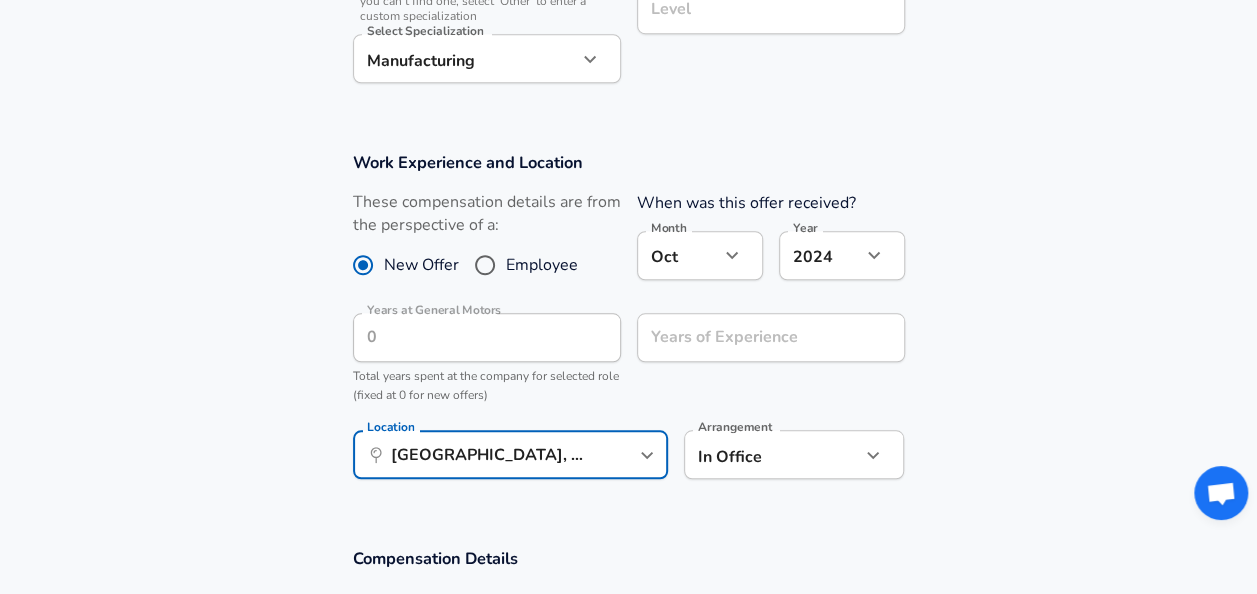 click on "Restart Add Your Salary Upload your offer letter   to verify your submission Enhance Privacy and Anonymity No Automatically hides specific fields until there are enough submissions to safely display the full details.   More Details Based on your submission and the data points that we have already collected, we will automatically hide and anonymize specific fields if there aren't enough data points to remain sufficiently anonymous. Company & Title Information   Enter the company you received your offer from Company General Motors Company   Select the title that closest resembles your official title. This should be similar to the title that was present on your offer letter. Title Mechanical Engineer Title   Select a job family that best fits your role. If you can't find one, select 'Other' to enter a custom job family Job Family Mechanical Engineer Job Family   Select a Specialization that best fits your role. If you can't find one, select 'Other' to enter a custom specialization Select Specialization Level Oct" at bounding box center (628, -463) 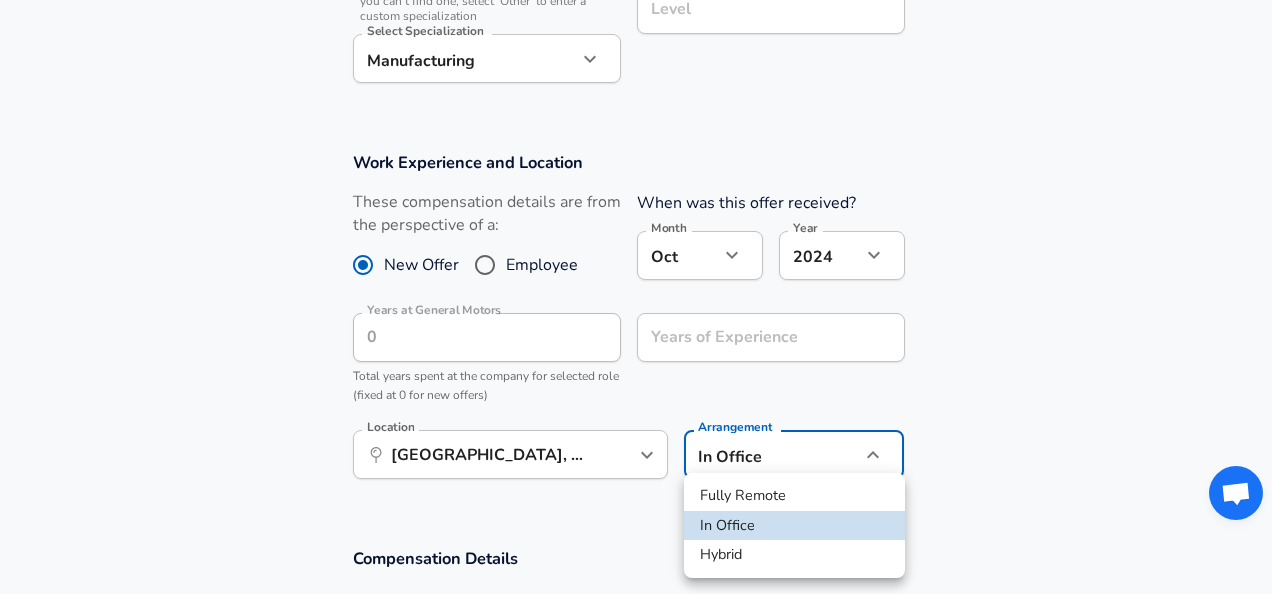click at bounding box center [636, 297] 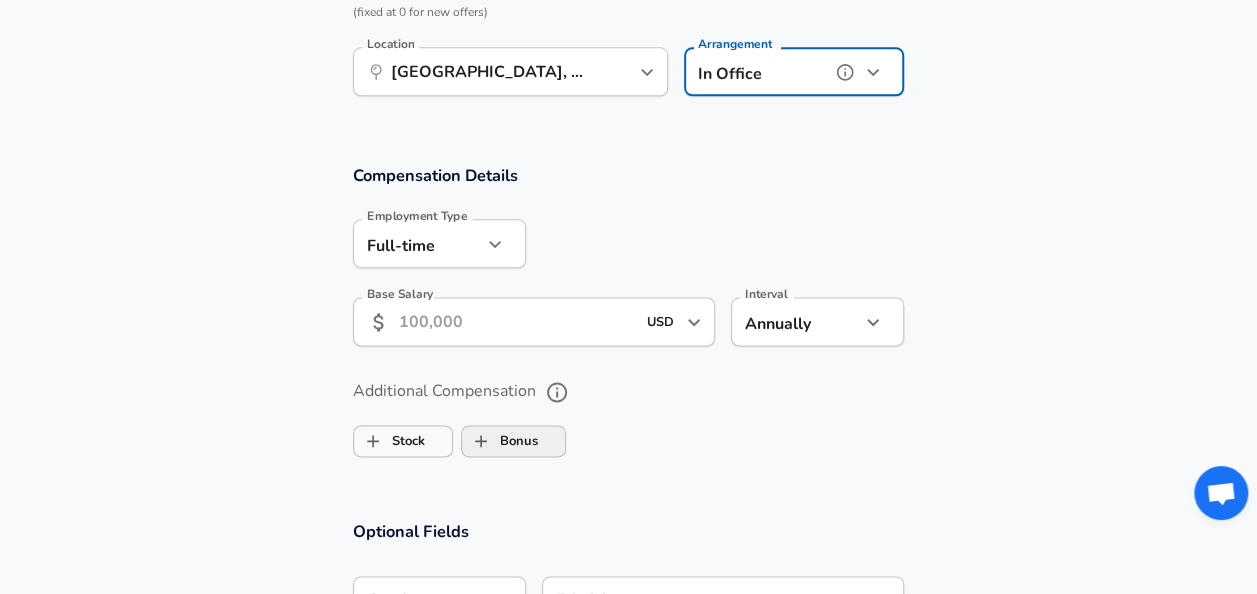 scroll, scrollTop: 1160, scrollLeft: 0, axis: vertical 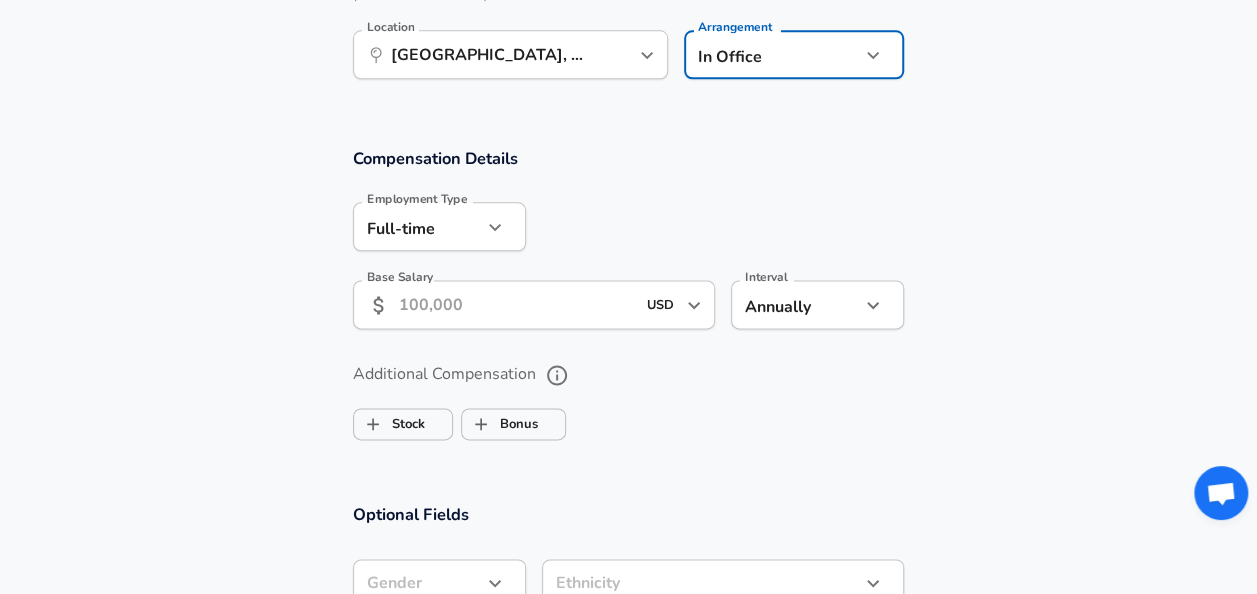 click 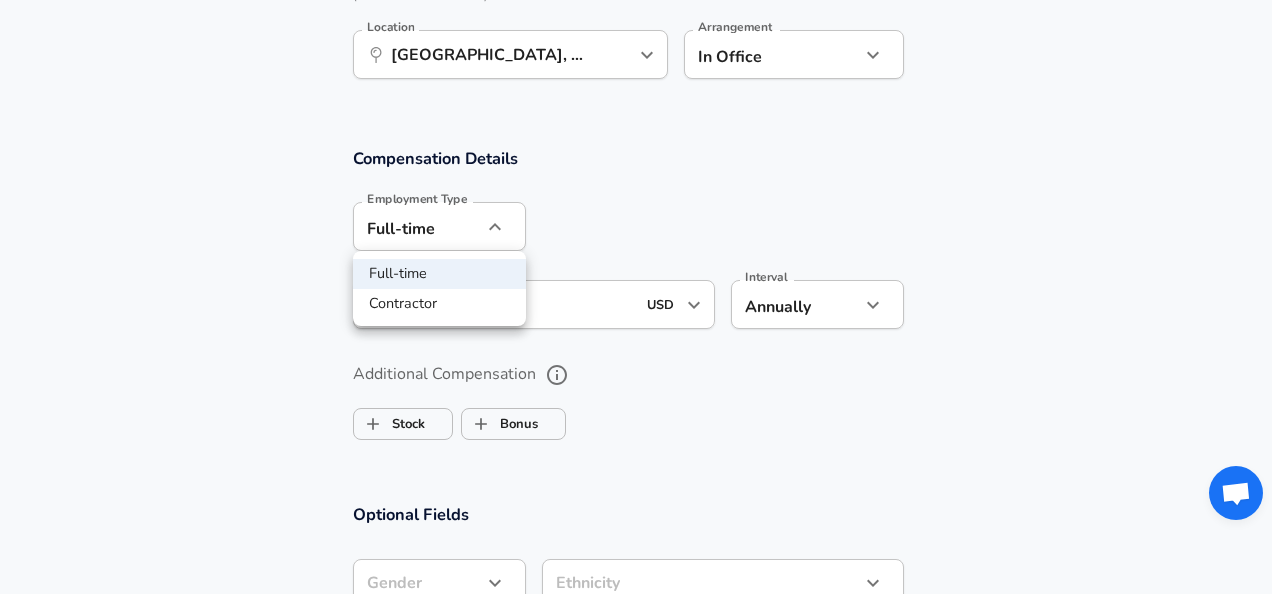 click at bounding box center (636, 297) 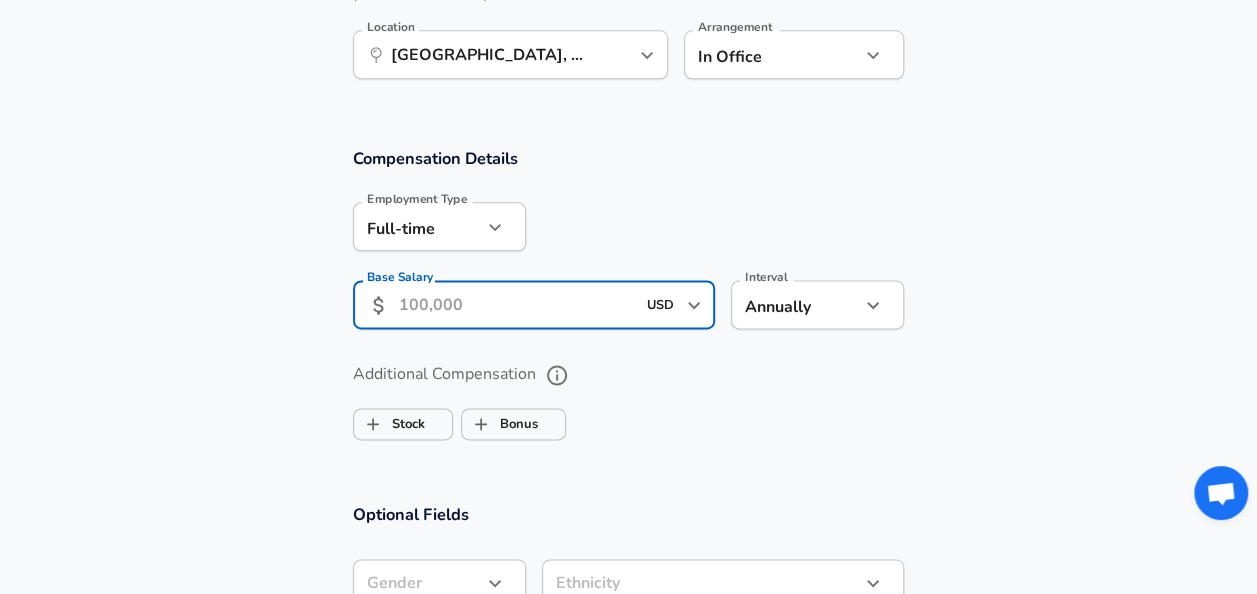 click on "Base Salary" at bounding box center [517, 304] 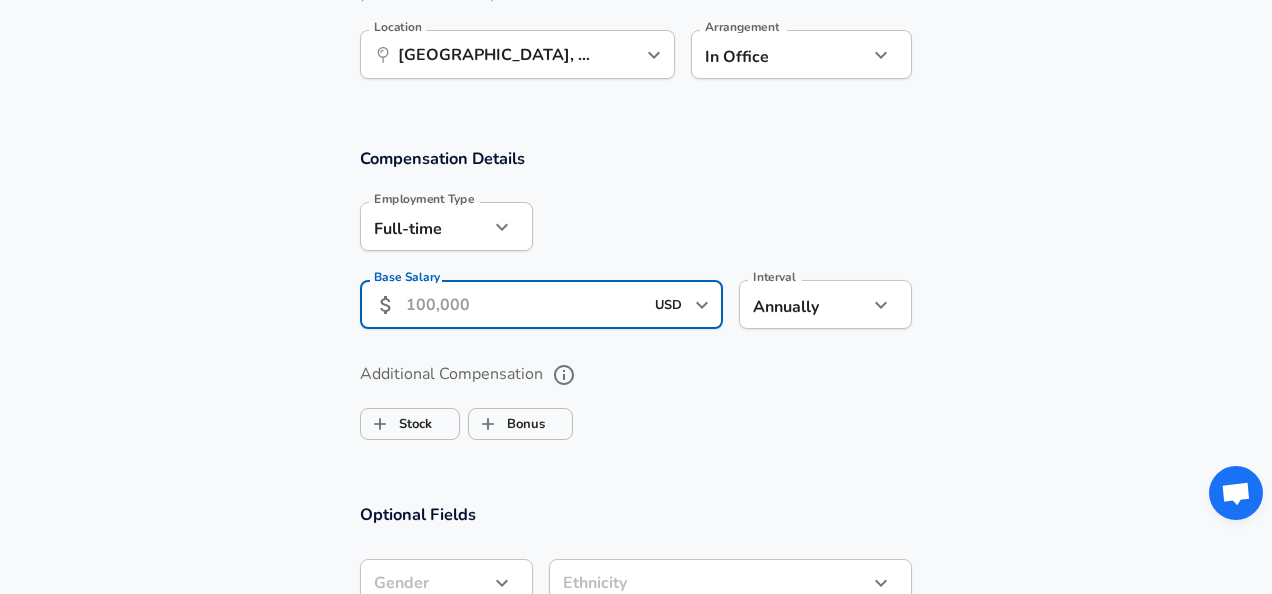 click on "Restart Add Your Salary Upload your offer letter   to verify your submission Enhance Privacy and Anonymity No Automatically hides specific fields until there are enough submissions to safely display the full details.   More Details Based on your submission and the data points that we have already collected, we will automatically hide and anonymize specific fields if there aren't enough data points to remain sufficiently anonymous. Company & Title Information   Enter the company you received your offer from Company General Motors Company   Select the title that closest resembles your official title. This should be similar to the title that was present on your offer letter. Title Mechanical Engineer Title   Select a job family that best fits your role. If you can't find one, select 'Other' to enter a custom job family Job Family Mechanical Engineer Job Family   Select a Specialization that best fits your role. If you can't find one, select 'Other' to enter a custom specialization Select Specialization Level Oct" at bounding box center [636, -863] 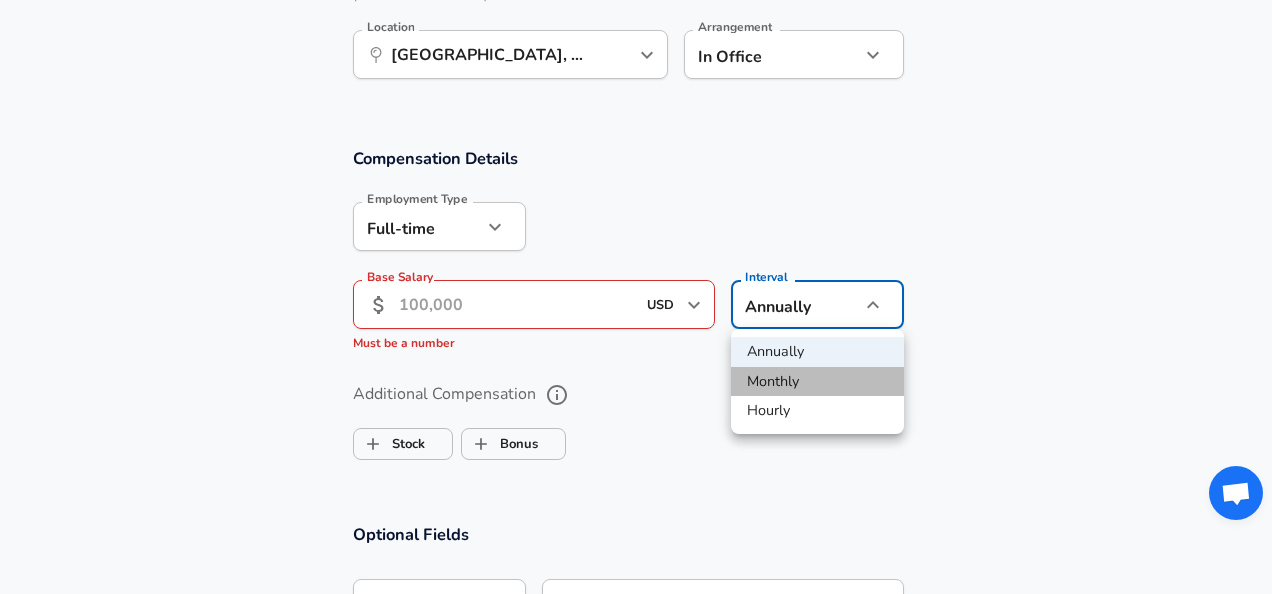 click on "Monthly" at bounding box center [817, 382] 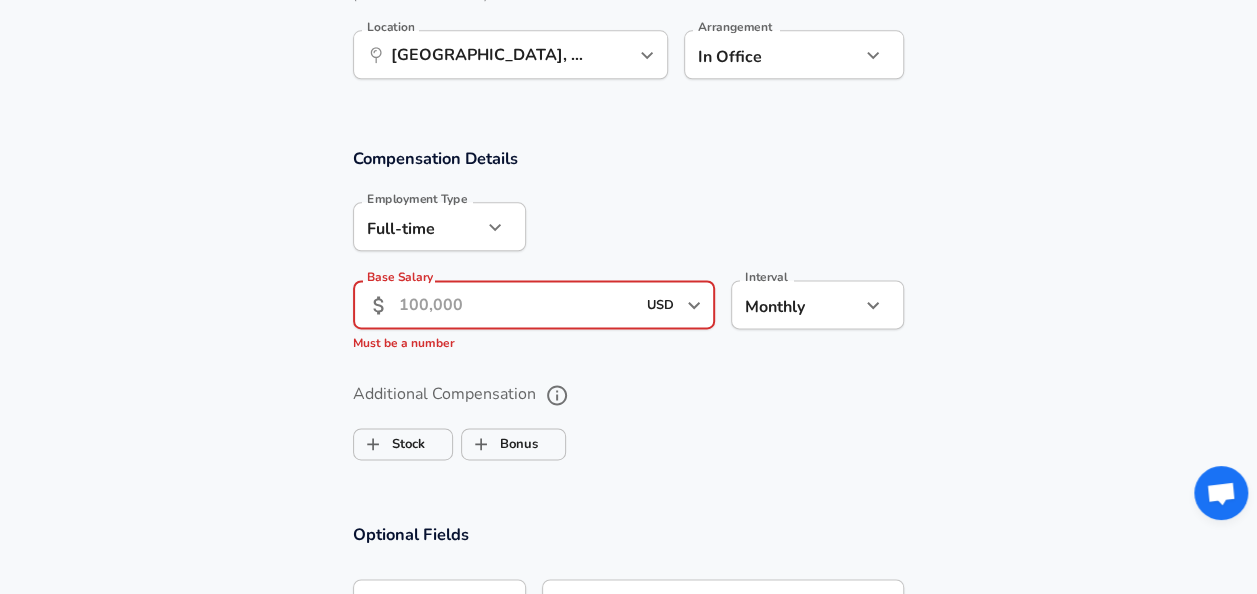 click on "Base Salary" at bounding box center [517, 304] 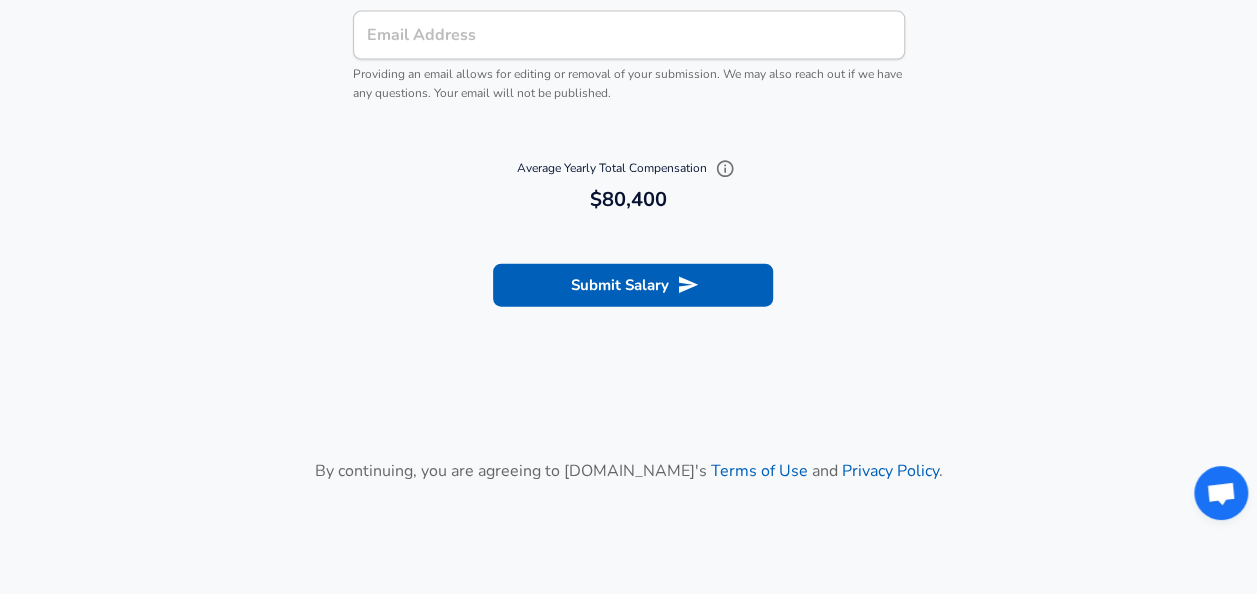 scroll, scrollTop: 2260, scrollLeft: 0, axis: vertical 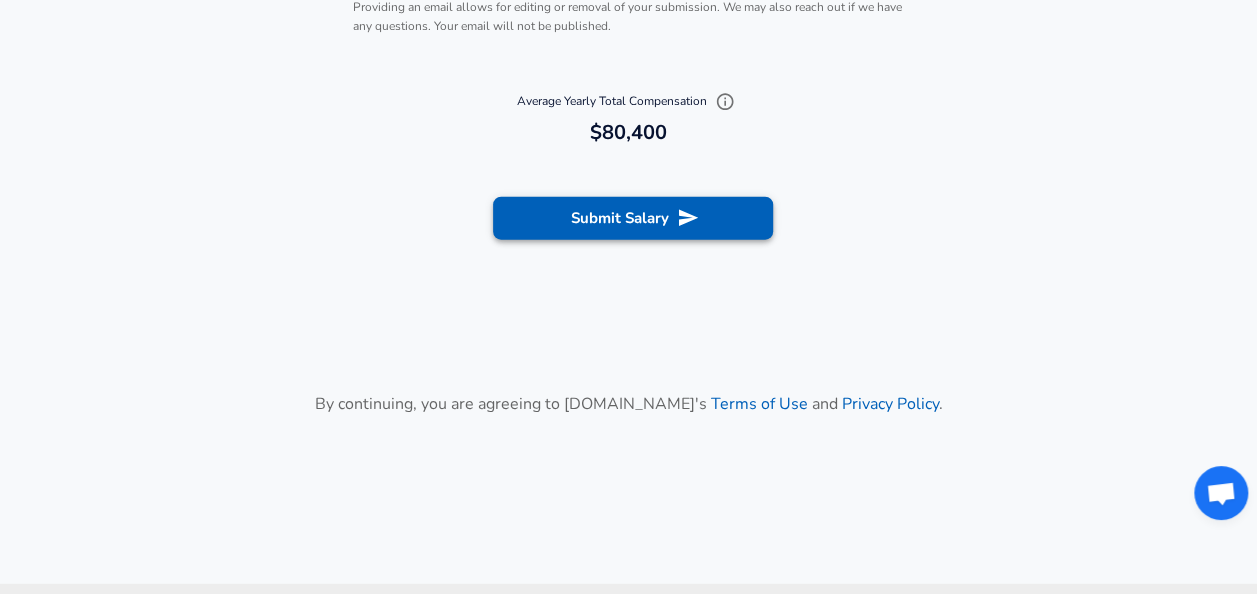type on "6,700" 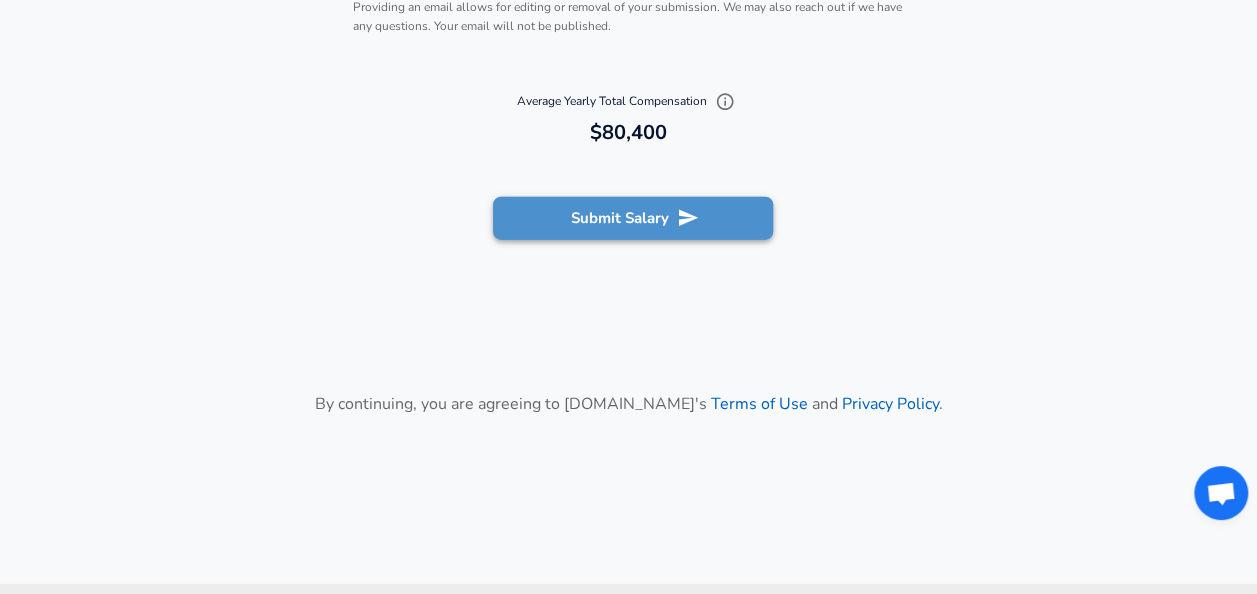 click on "Submit Salary" at bounding box center [633, 218] 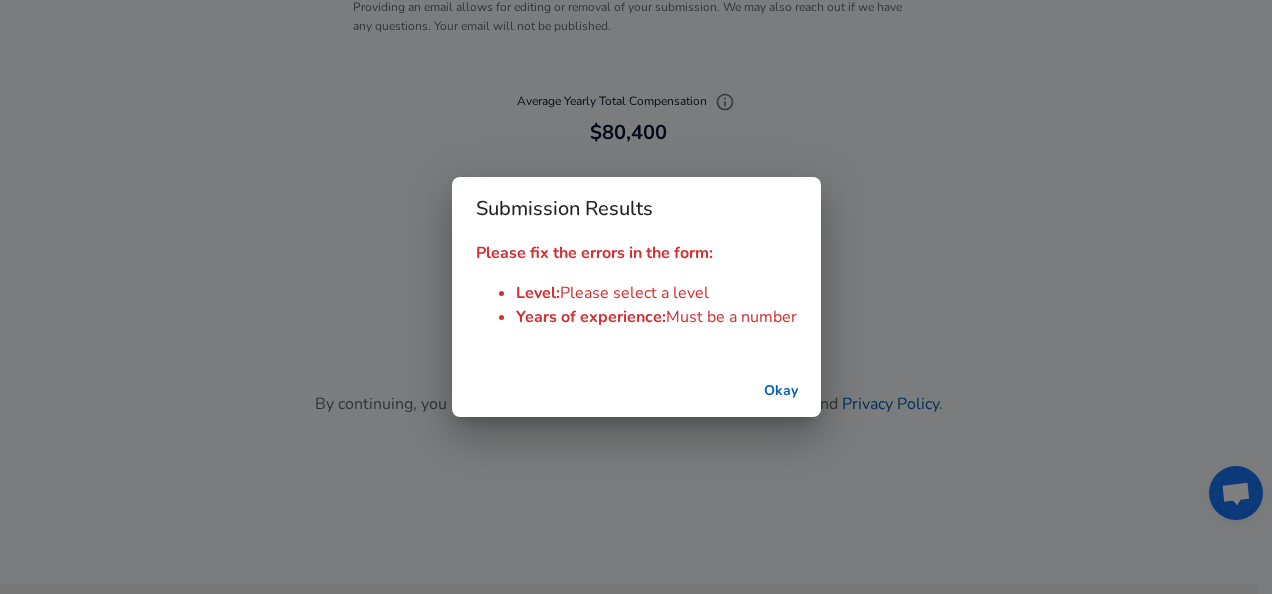 click on "Okay" at bounding box center (781, 391) 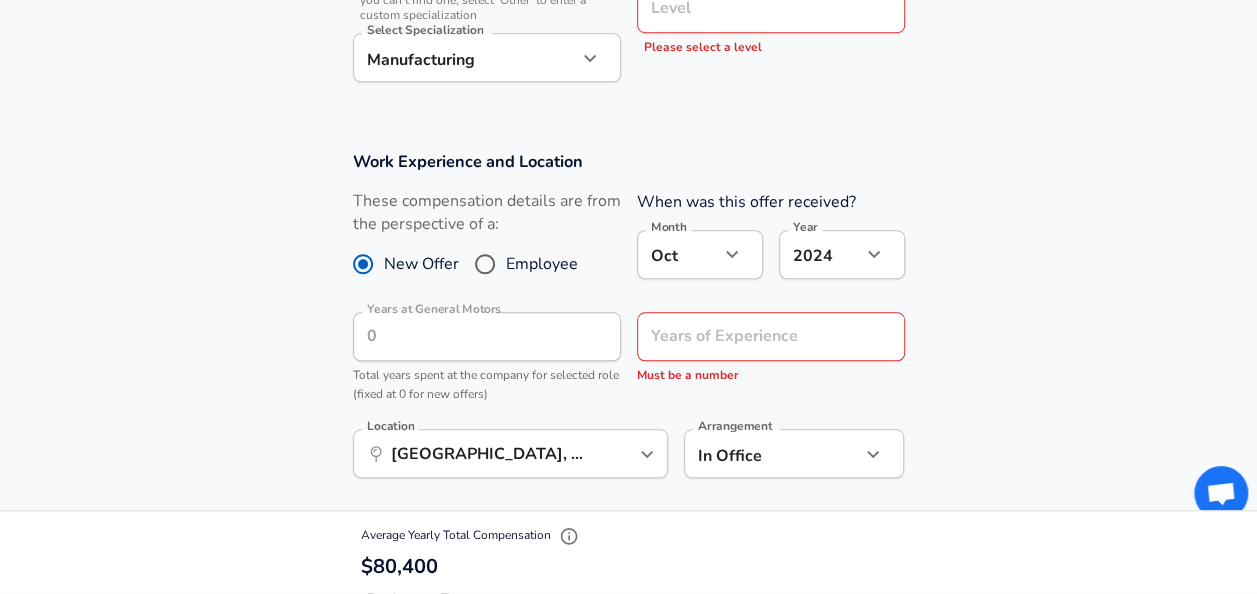 scroll, scrollTop: 760, scrollLeft: 0, axis: vertical 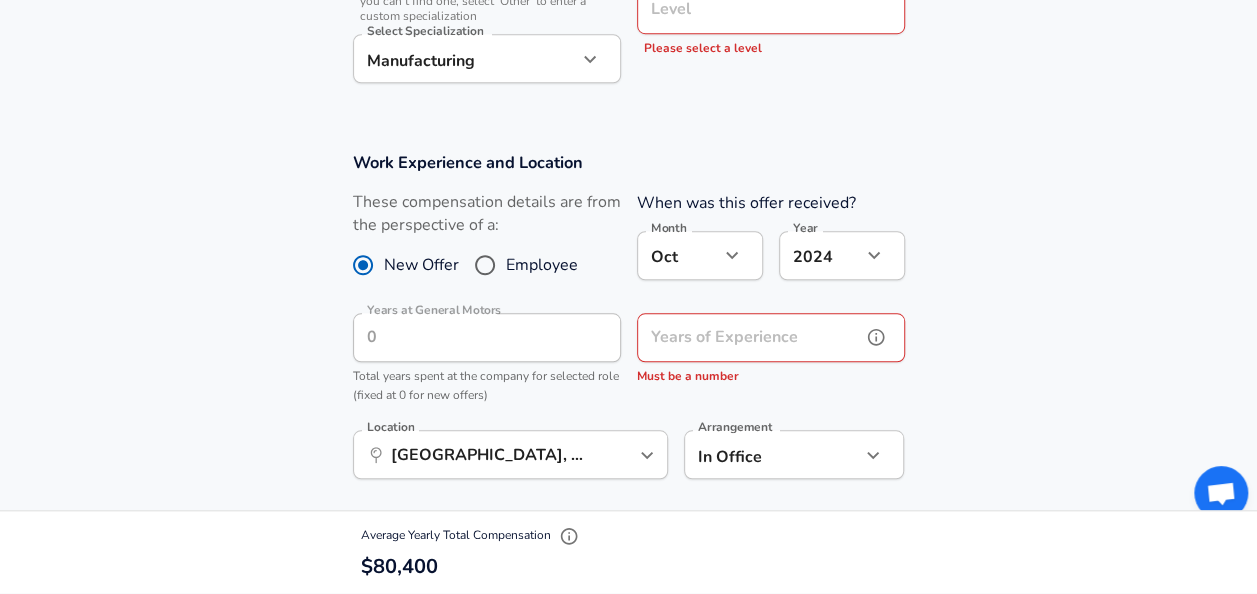 click on "Years of Experience" at bounding box center (749, 337) 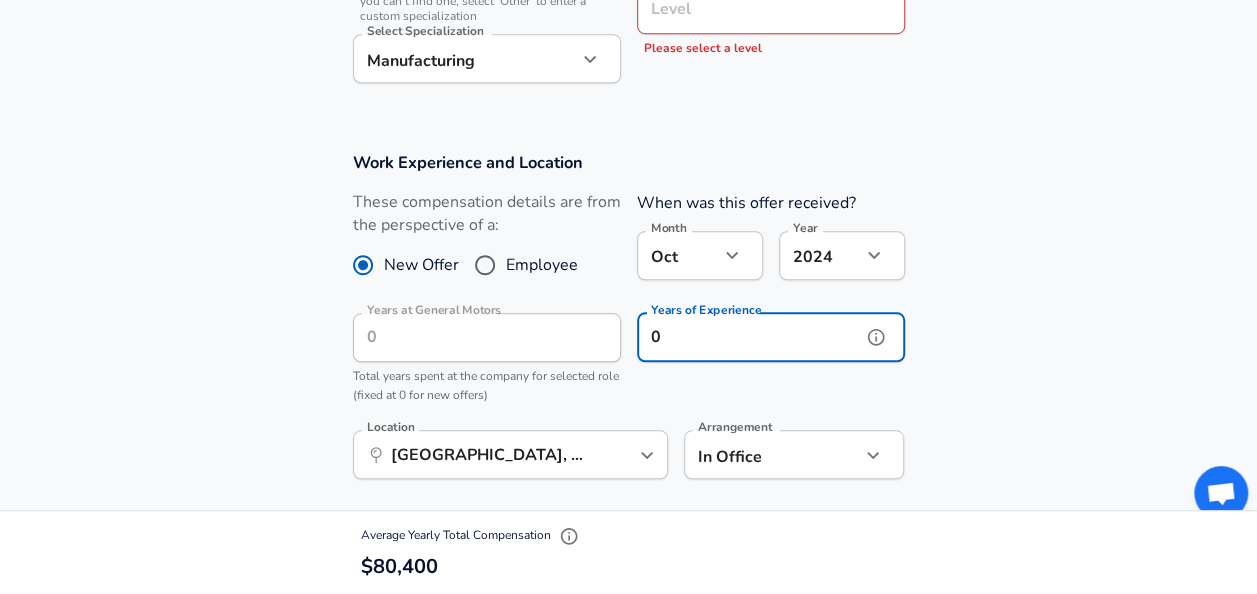 type on "0" 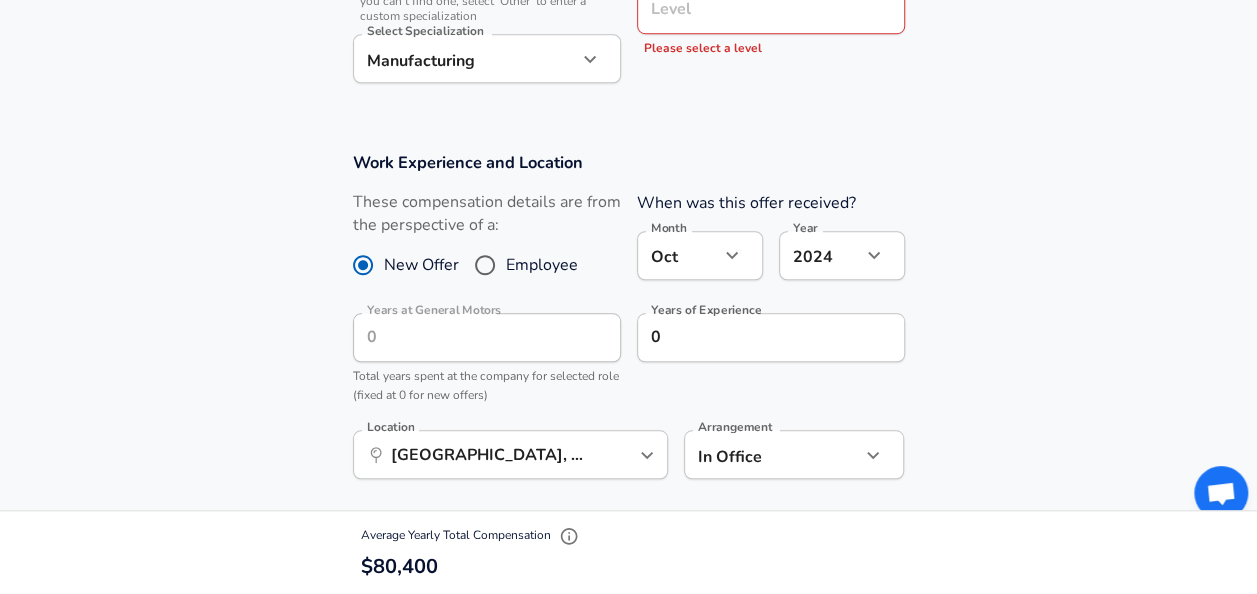 drag, startPoint x: 988, startPoint y: 288, endPoint x: 977, endPoint y: 283, distance: 12.083046 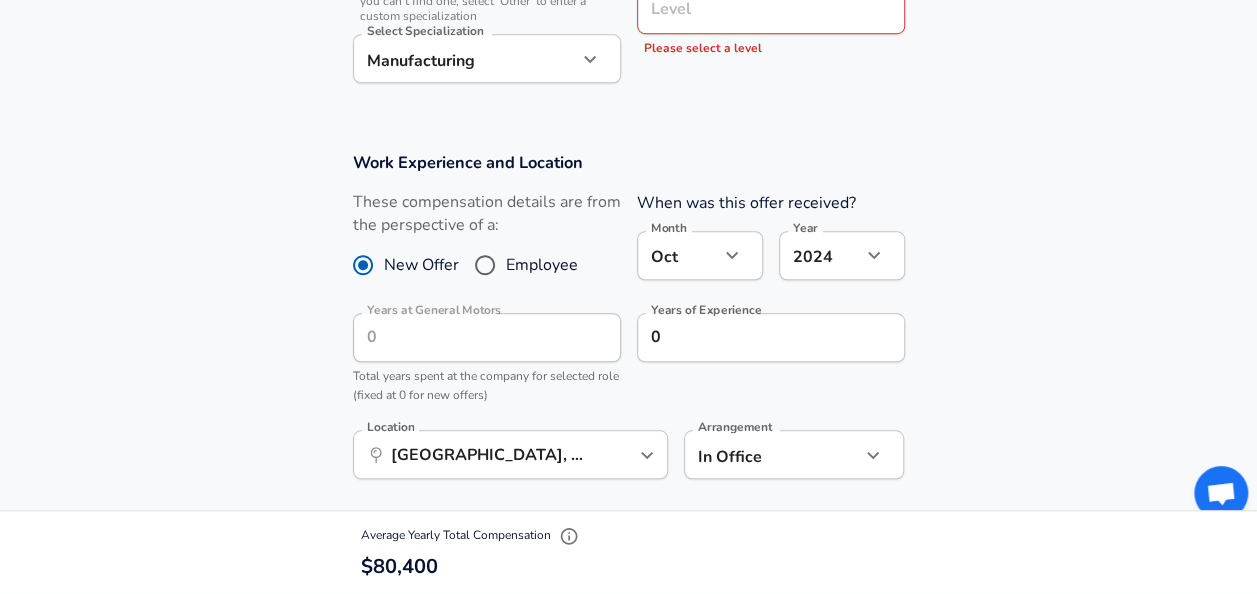 click on "Work Experience and Location These compensation details are from the perspective of a: New Offer Employee When was this offer received? Month [DATE] Month Year [DATE] 2024 Year Years at General Motors Years at General Motors   Total years spent at the company for selected role (fixed at 0 for new offers) Years of Experience 0 Years of Experience Location ​ [GEOGRAPHIC_DATA], [GEOGRAPHIC_DATA] Location Arrangement In Office office Arrangement" at bounding box center [628, 326] 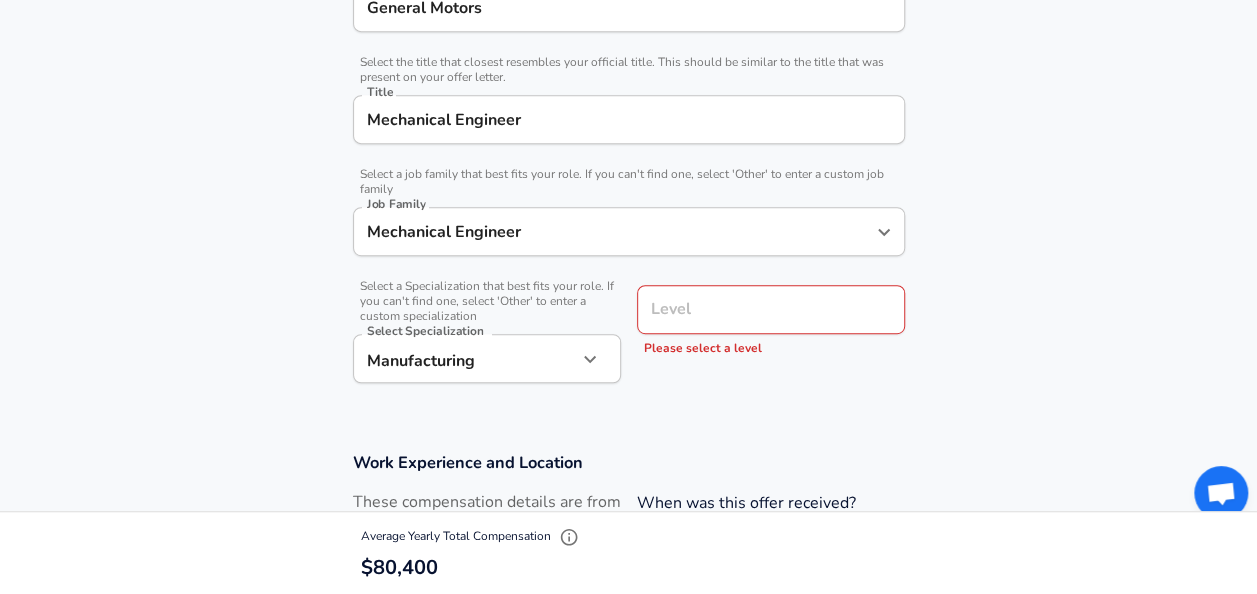 click on "Level" at bounding box center [771, 309] 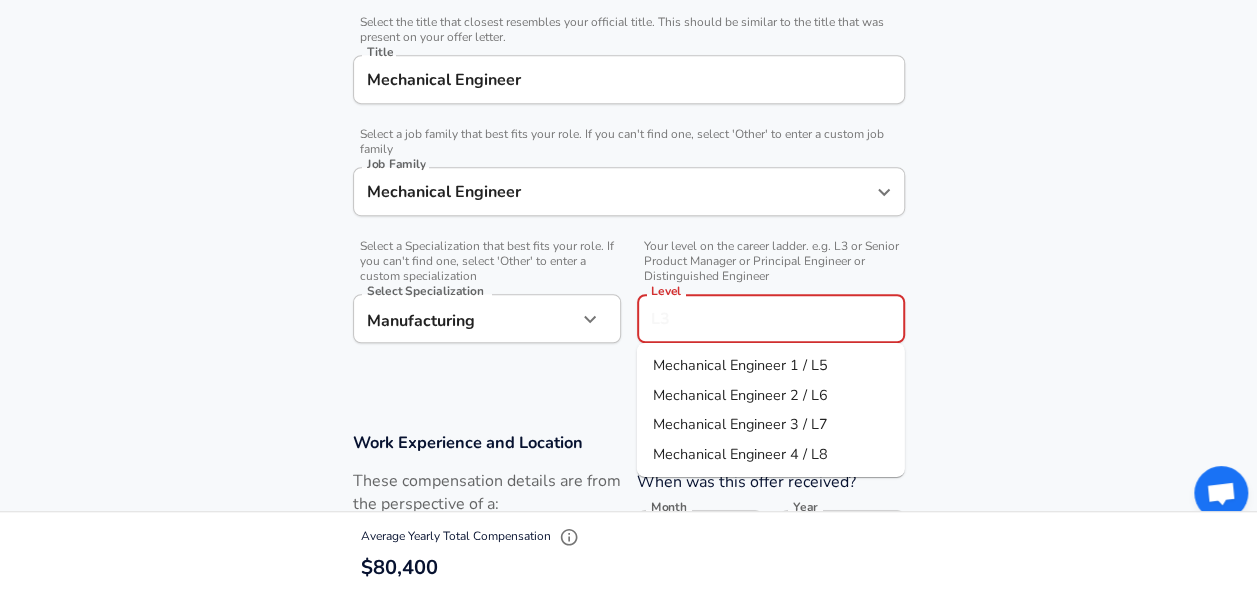 click on "Mechanical Engineer 1 / L5" at bounding box center (740, 365) 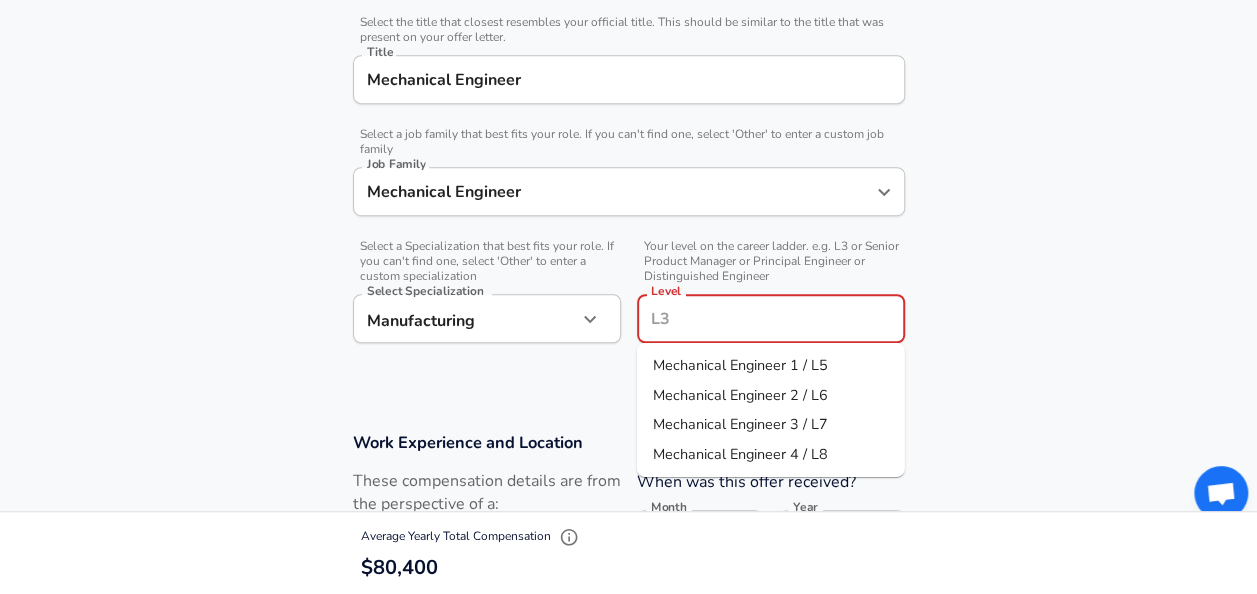 type on "Mechanical Engineer 1 / L5" 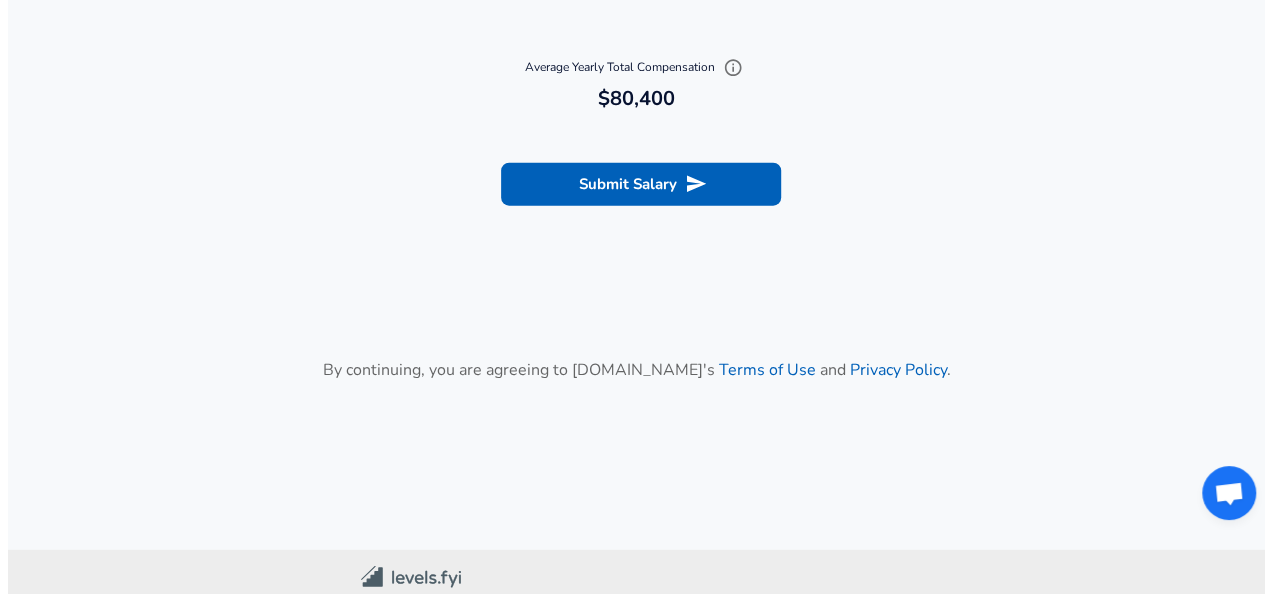 scroll, scrollTop: 2200, scrollLeft: 0, axis: vertical 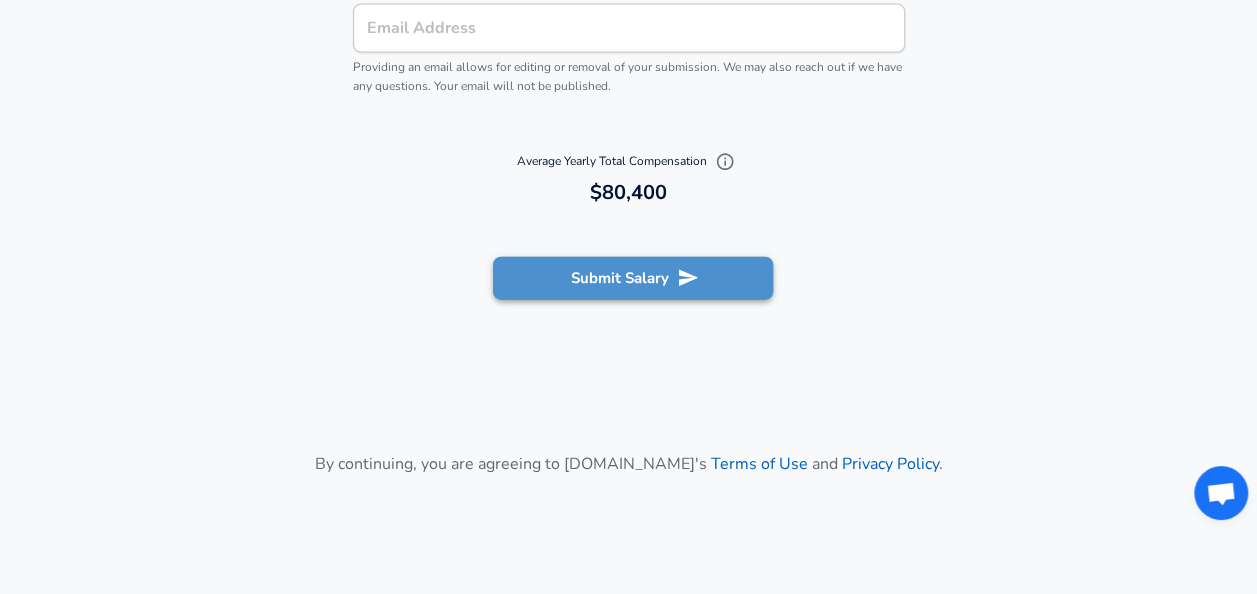 click on "Submit Salary" at bounding box center [633, 278] 